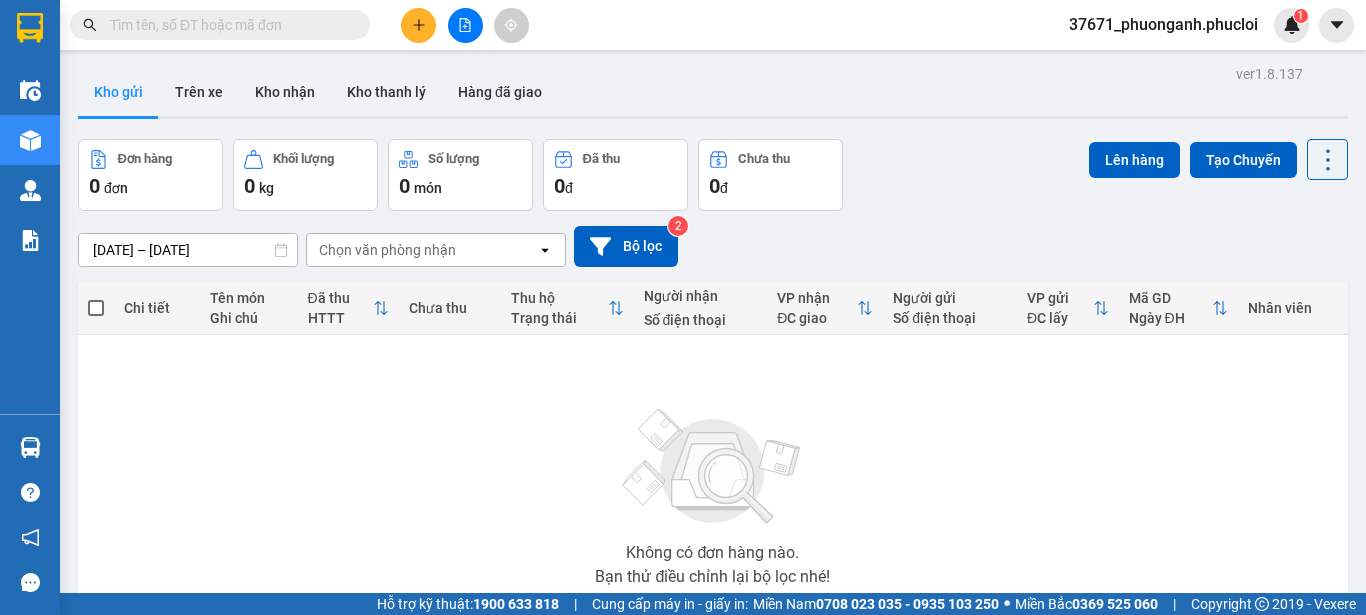 scroll, scrollTop: 0, scrollLeft: 0, axis: both 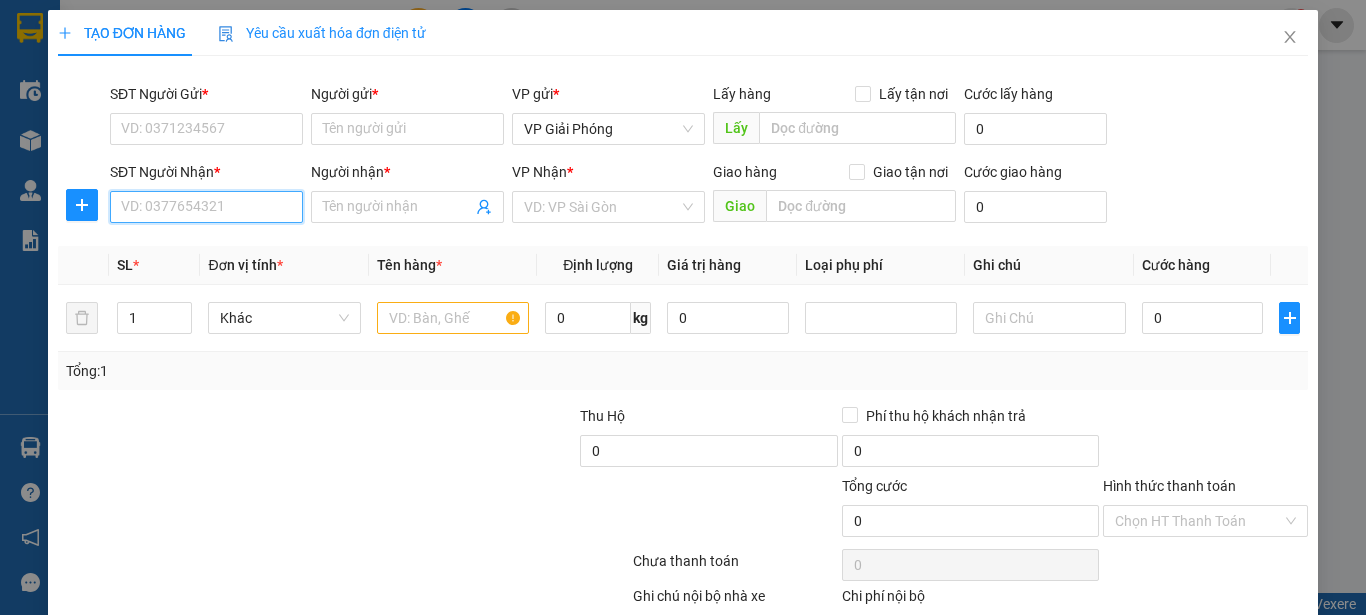 click on "SĐT Người Nhận  *" at bounding box center (206, 207) 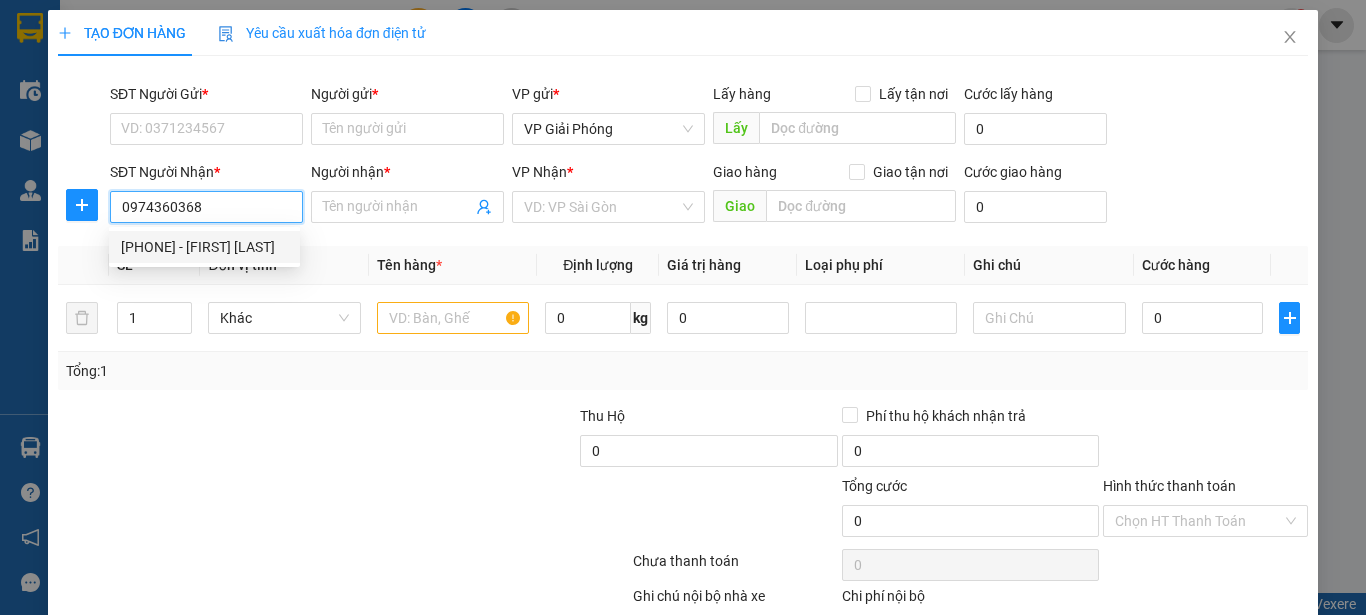 drag, startPoint x: 263, startPoint y: 247, endPoint x: 437, endPoint y: 383, distance: 220.84384 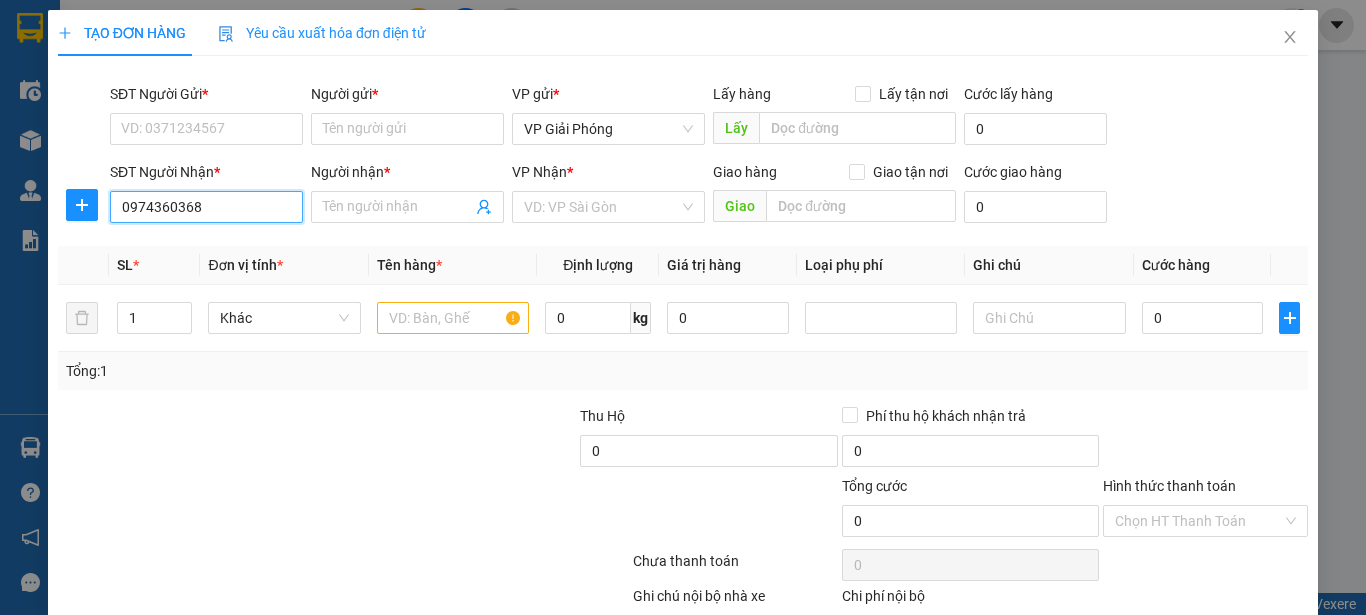 type on "0974360368" 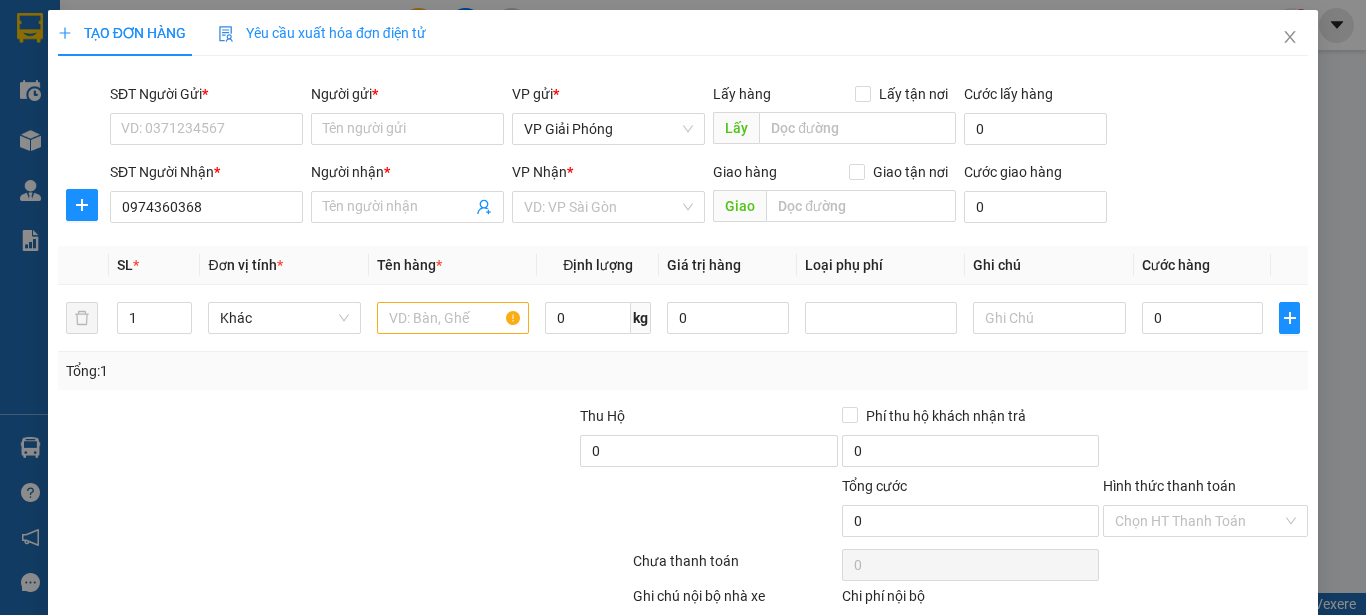 type on "[FIRST] [LAST]" 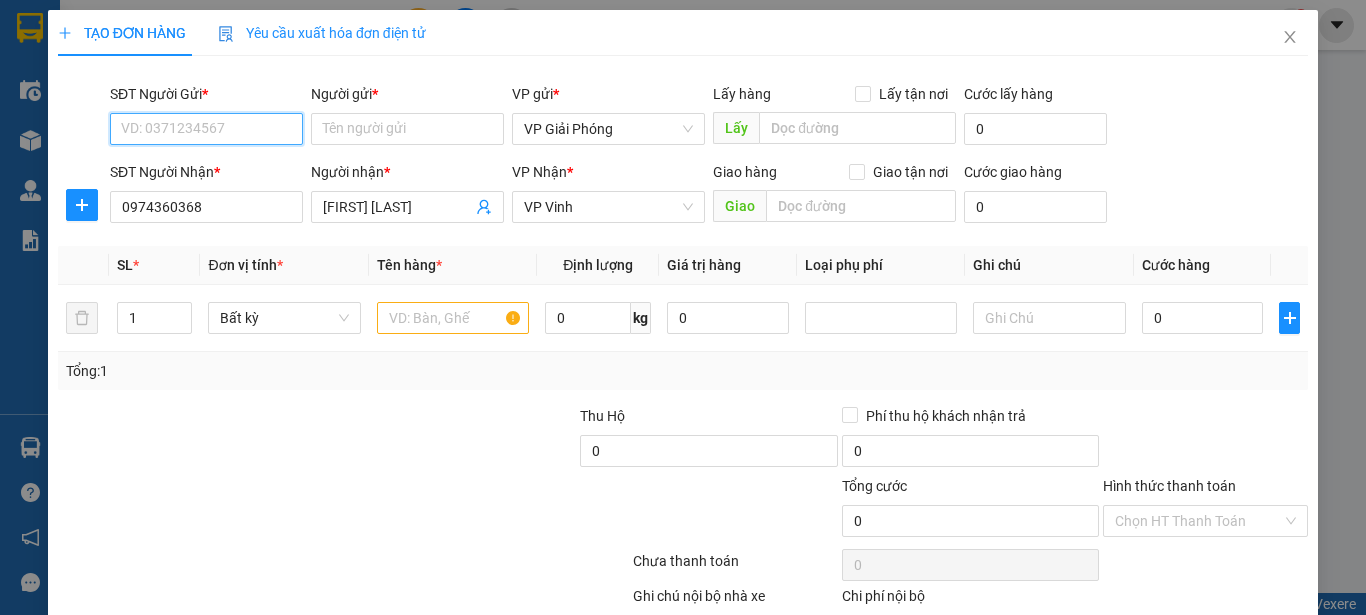 click on "SĐT Người Gửi  *" at bounding box center [206, 129] 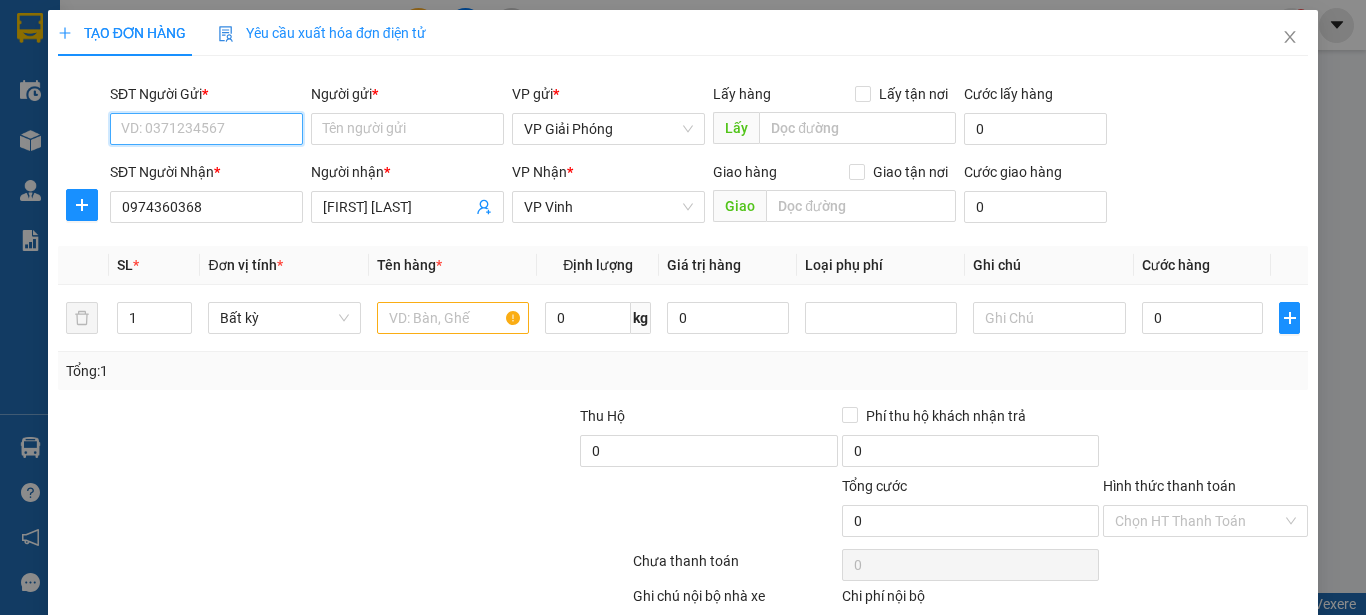 click on "SĐT Người Gửi  *" at bounding box center [206, 129] 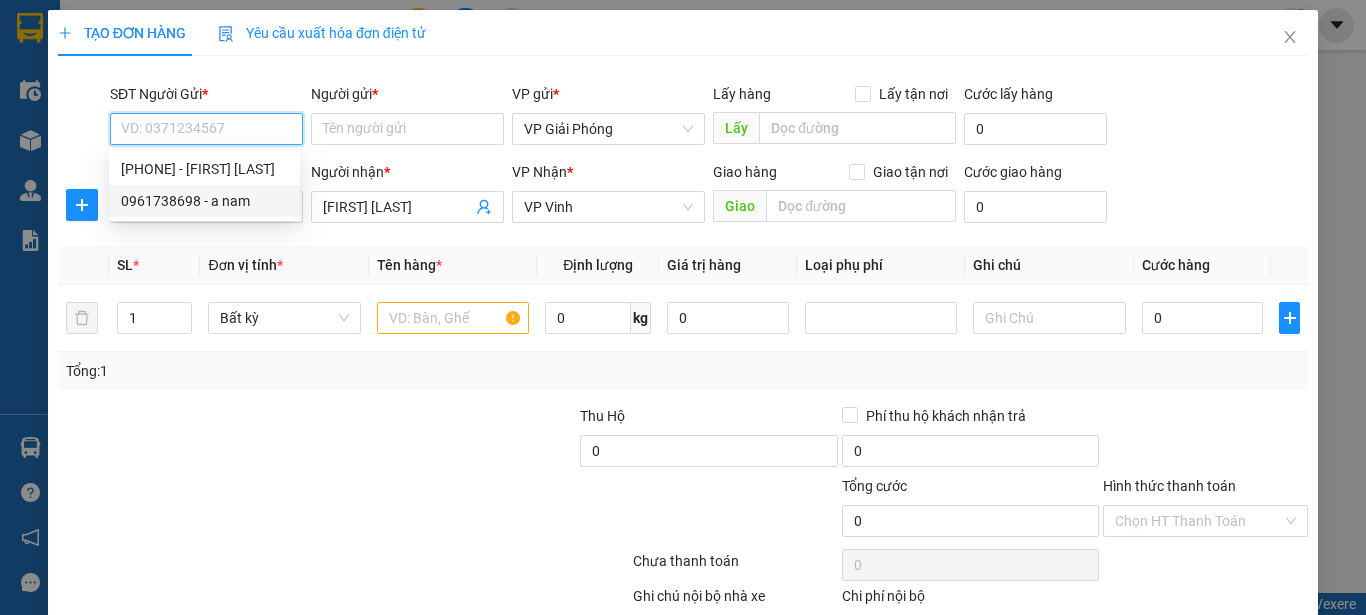 drag, startPoint x: 194, startPoint y: 195, endPoint x: 317, endPoint y: 228, distance: 127.349915 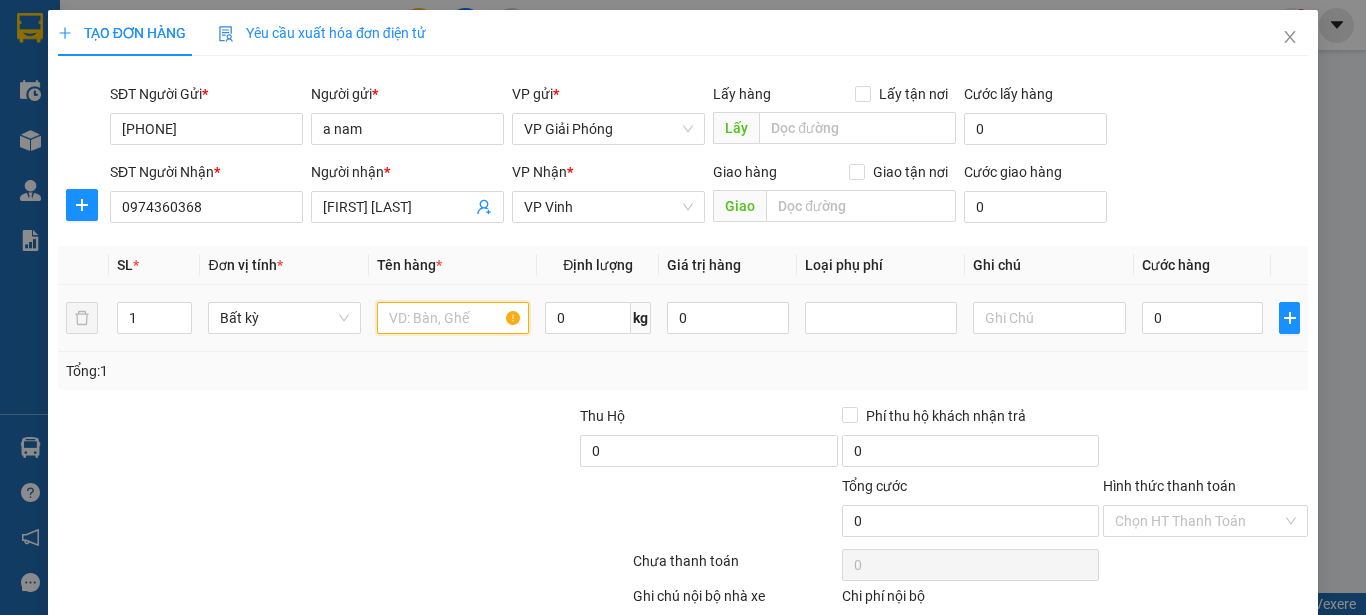 click at bounding box center [453, 318] 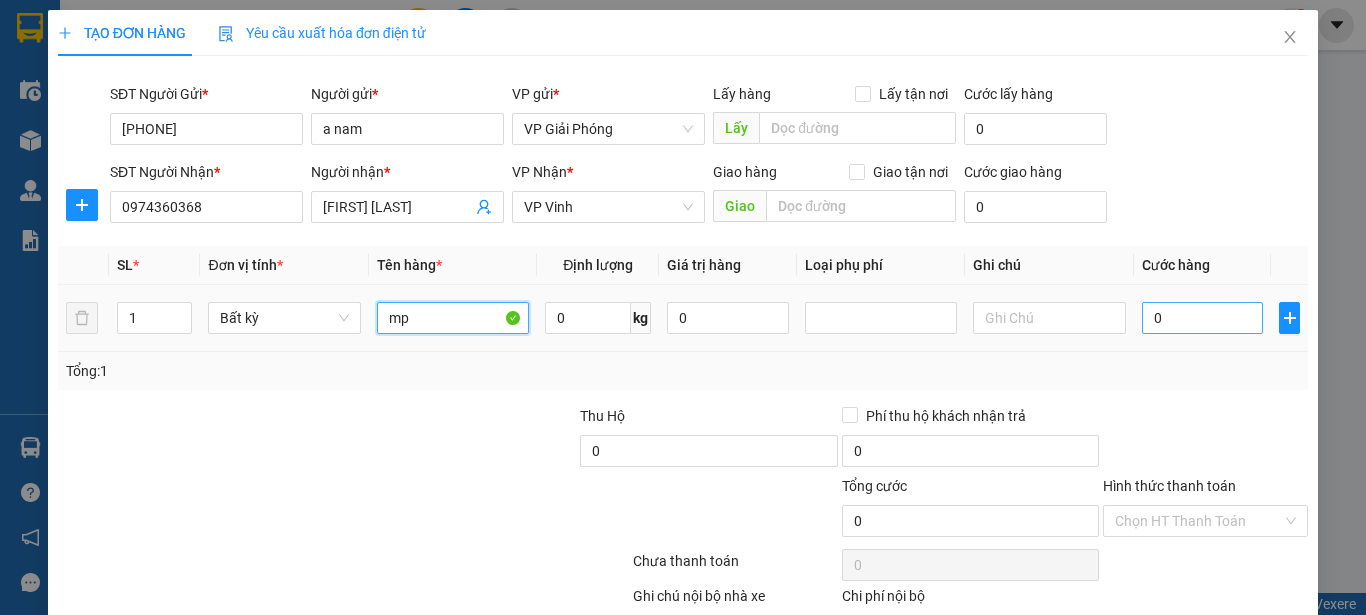 type on "mp" 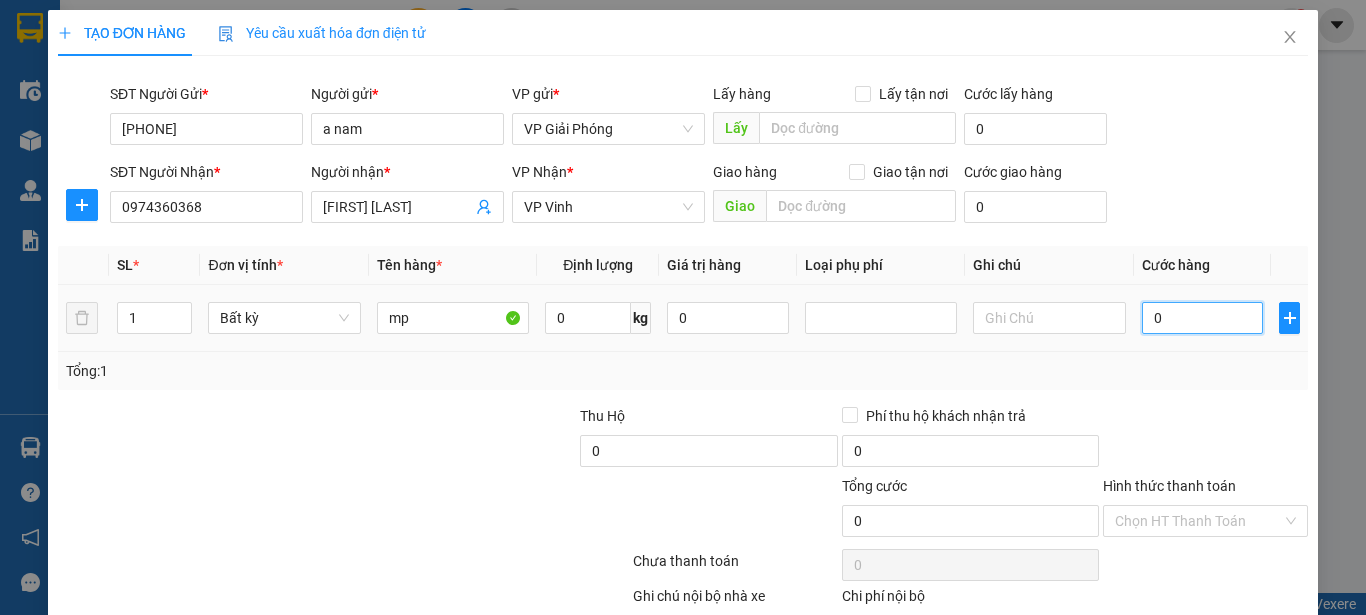 click on "0" at bounding box center [1203, 318] 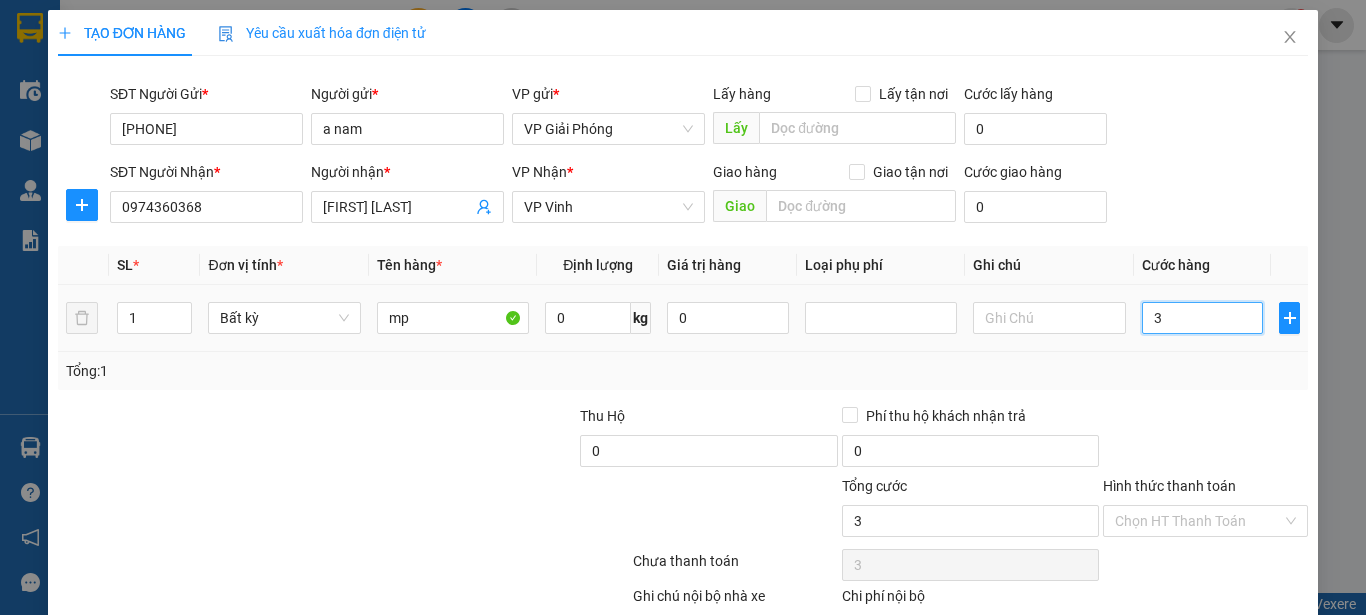 type on "30" 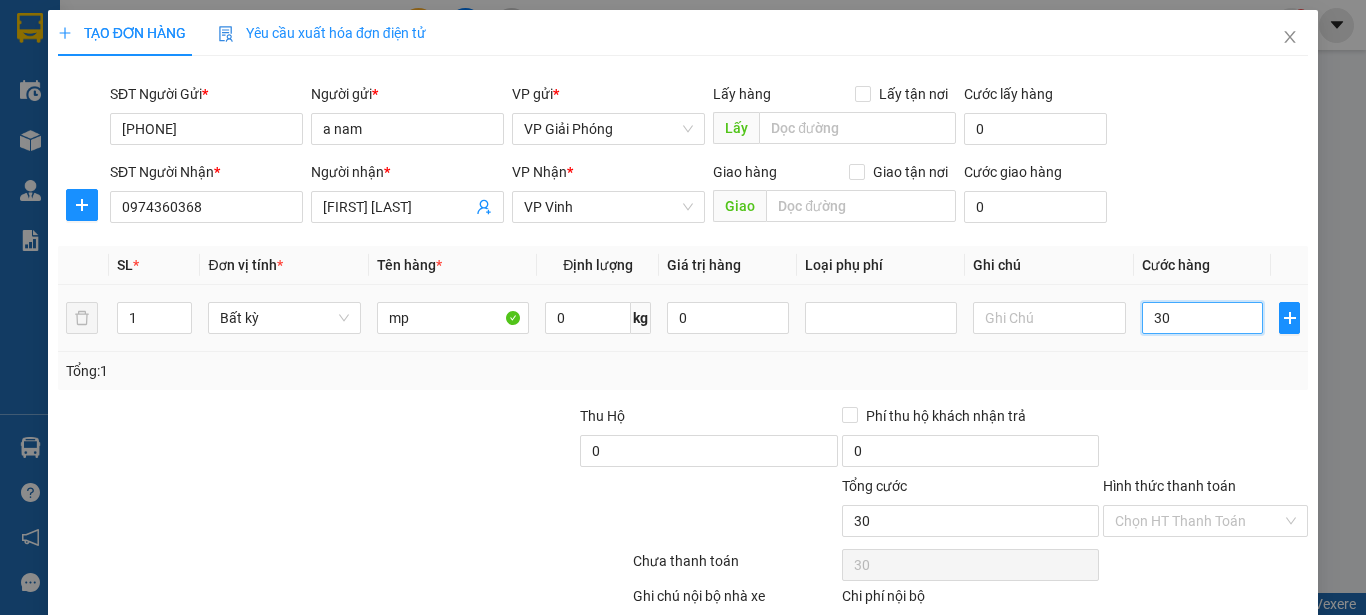 type on "300" 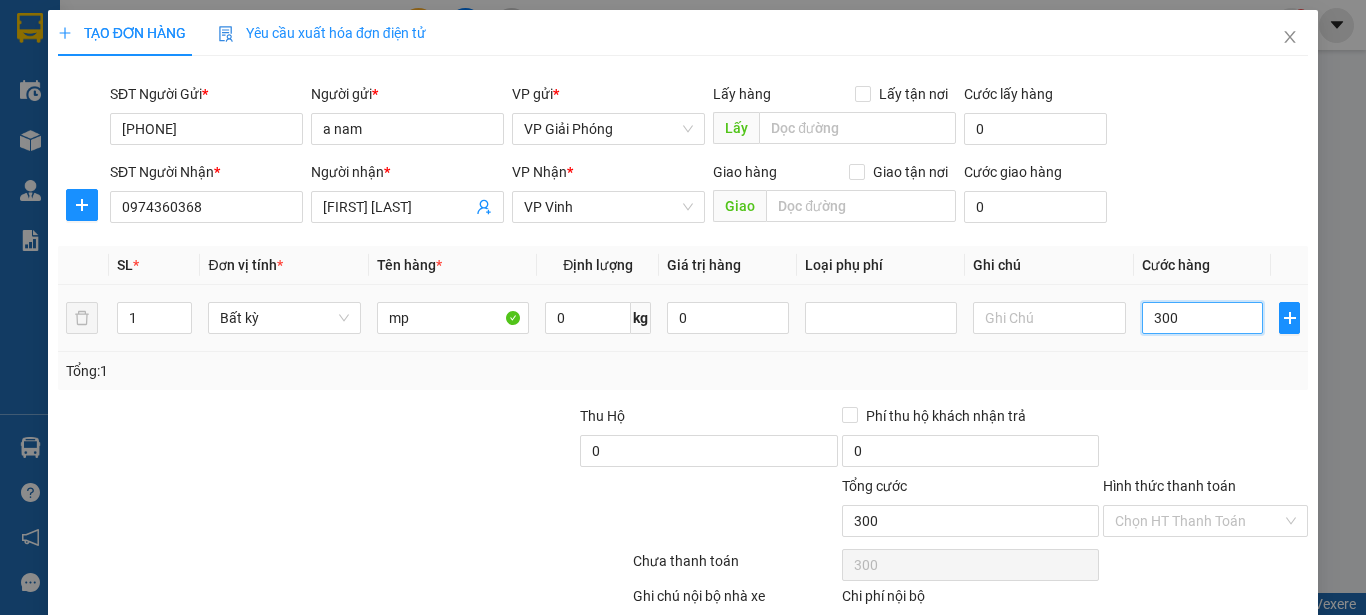 type on "3.000" 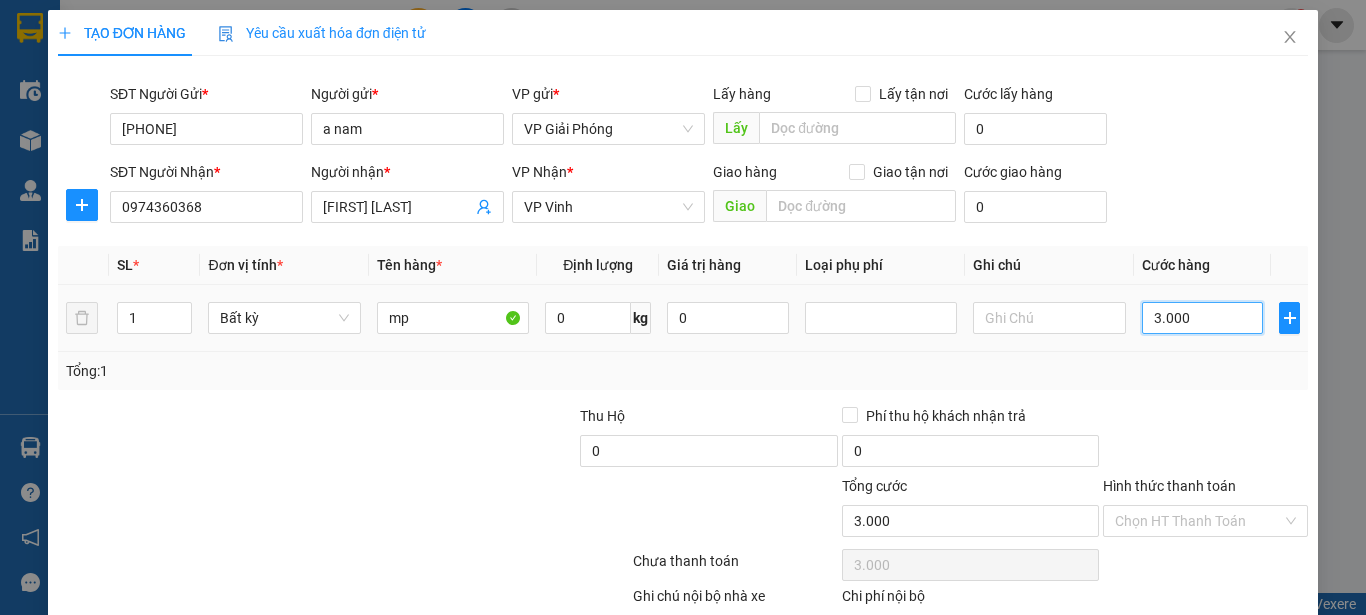 type on "30.000" 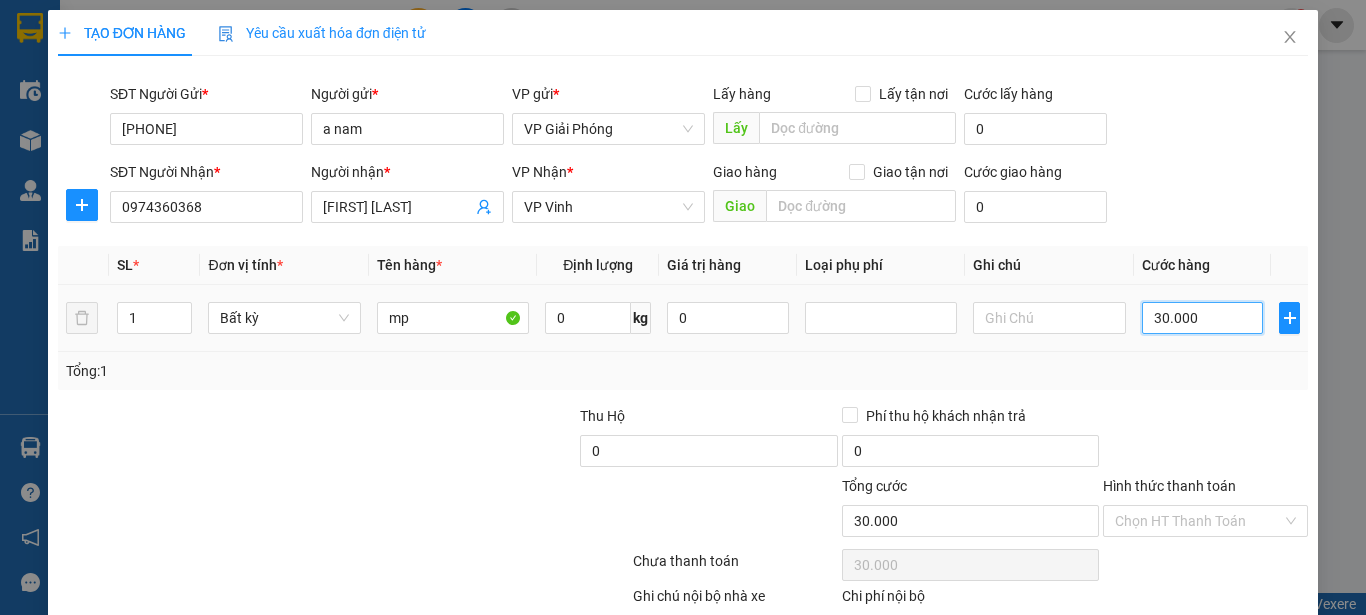 scroll, scrollTop: 118, scrollLeft: 0, axis: vertical 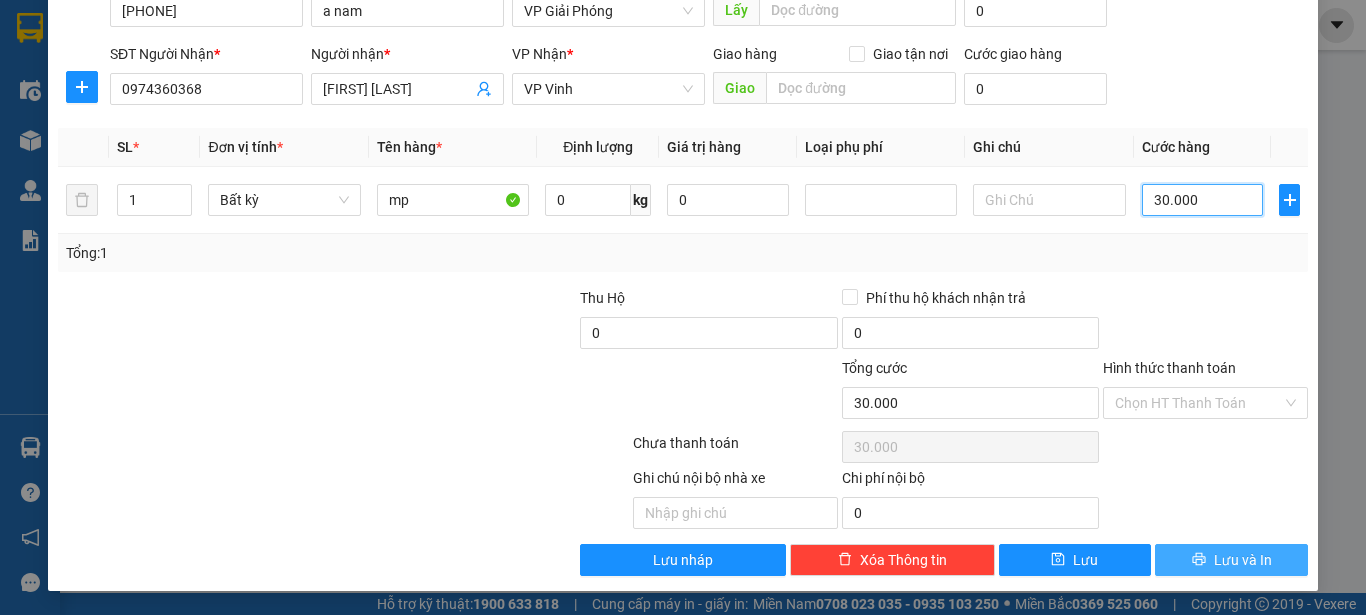 type on "30.000" 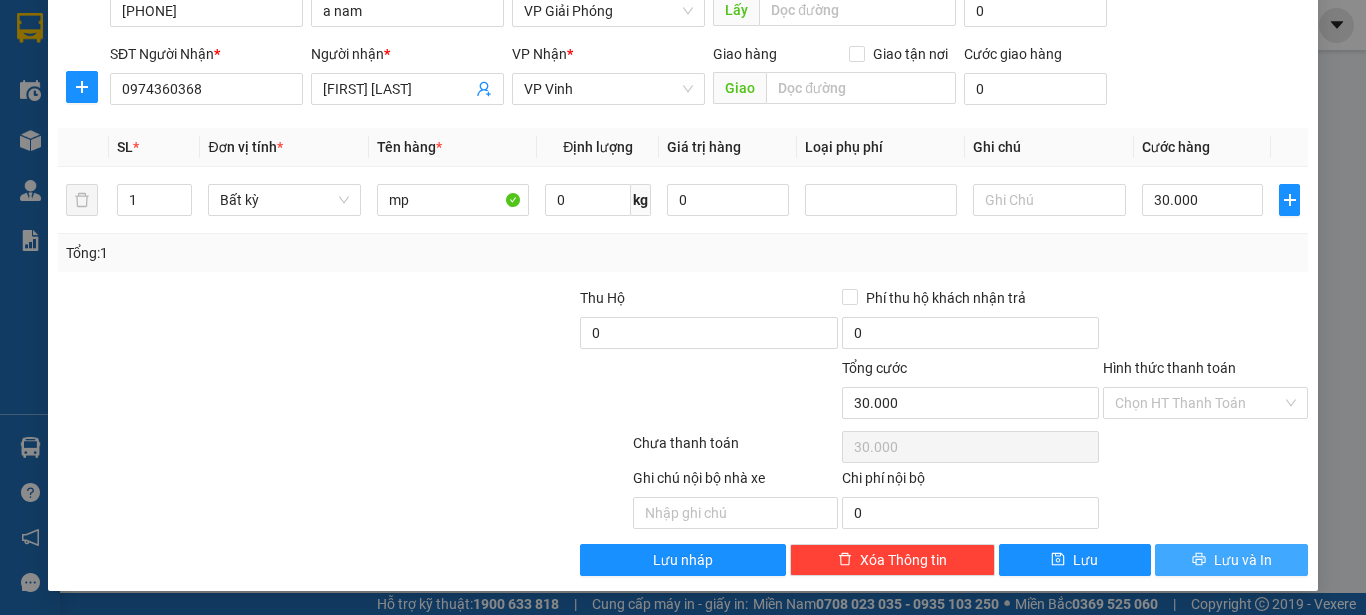 click on "Lưu và In" at bounding box center [1231, 560] 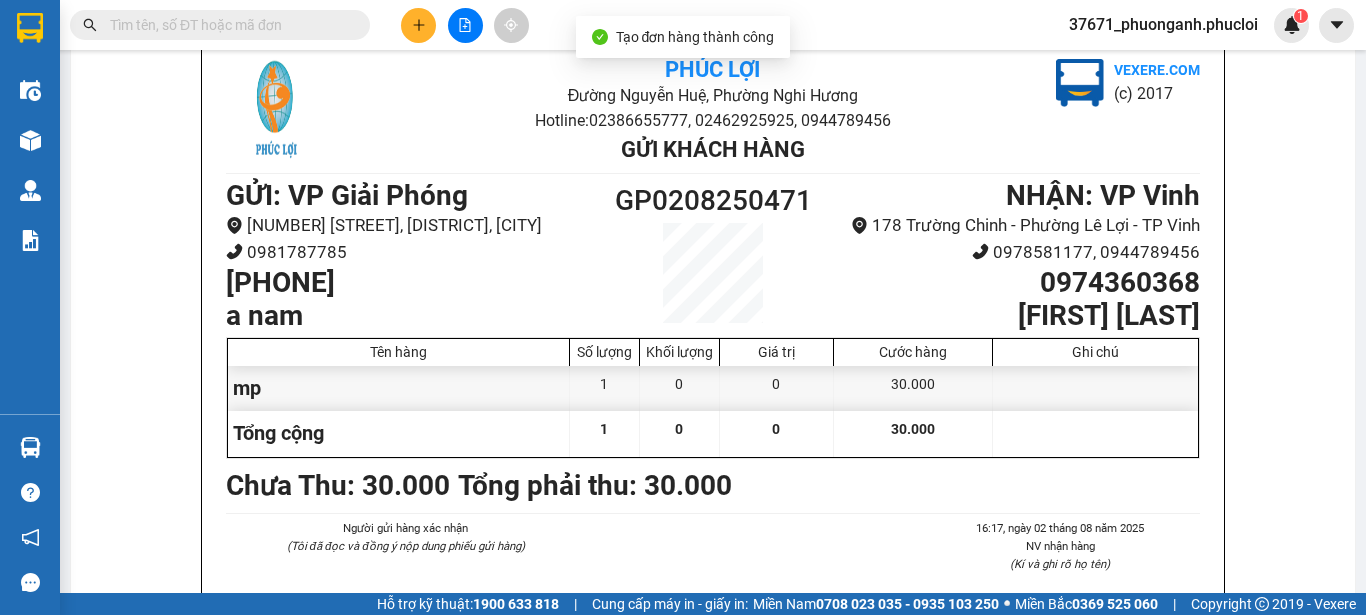 scroll, scrollTop: 120, scrollLeft: 0, axis: vertical 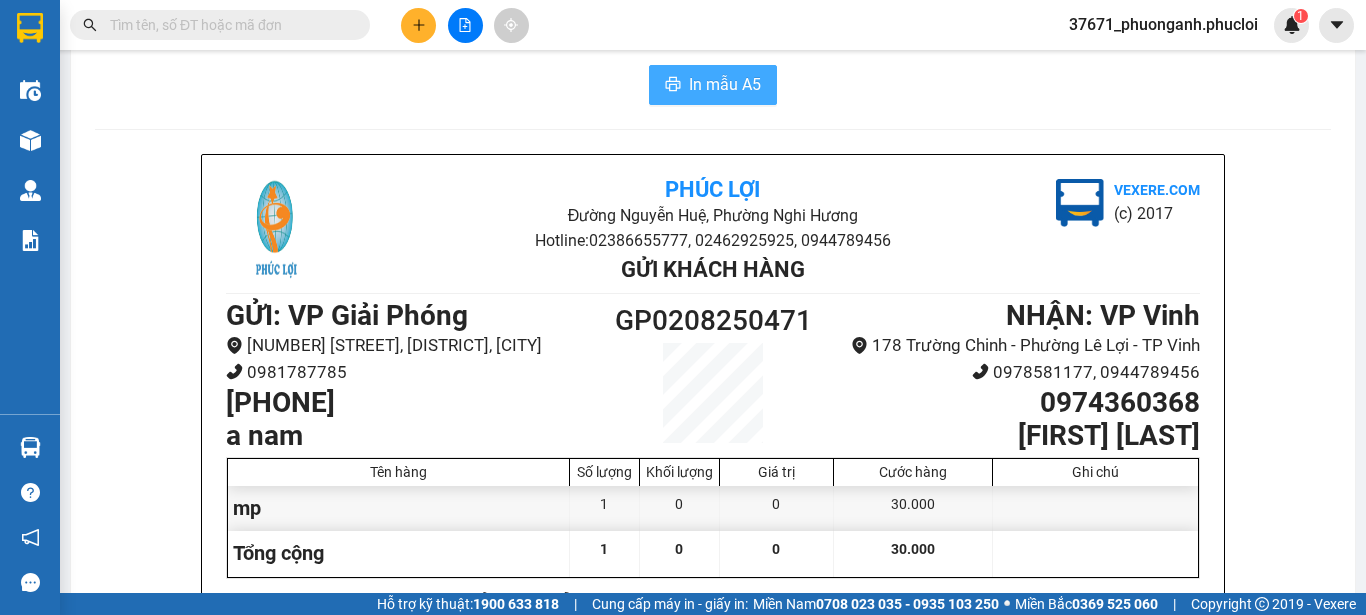 click on "In mẫu A5" at bounding box center (713, 85) 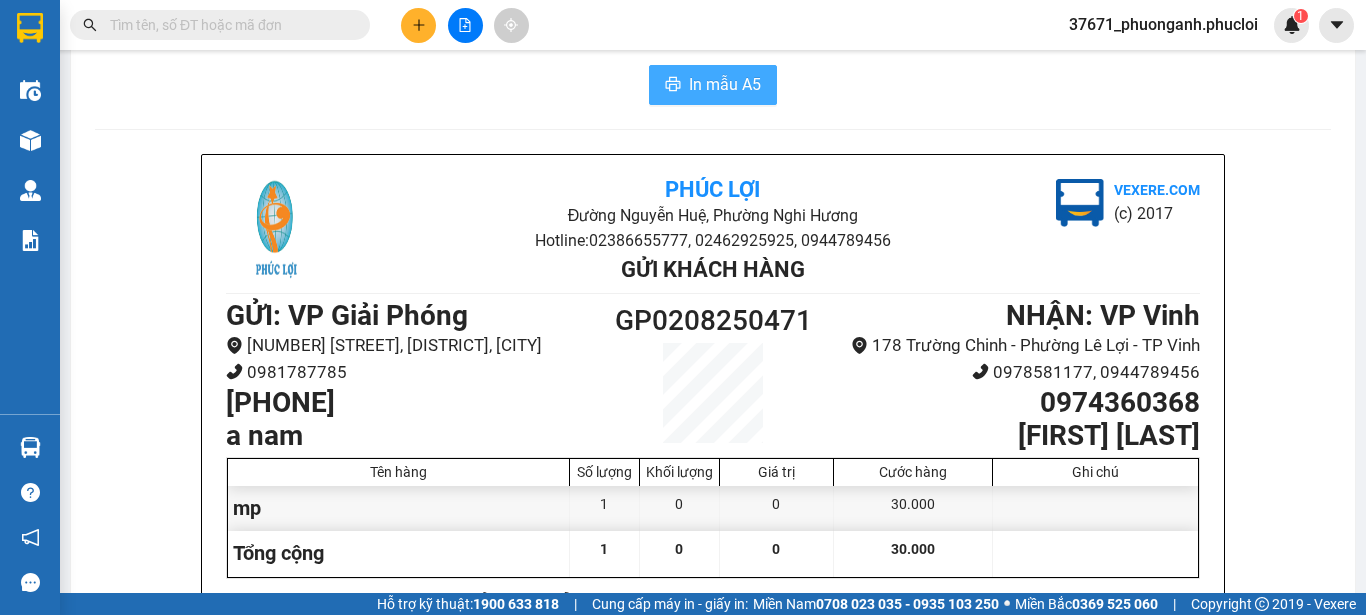 scroll, scrollTop: 0, scrollLeft: 0, axis: both 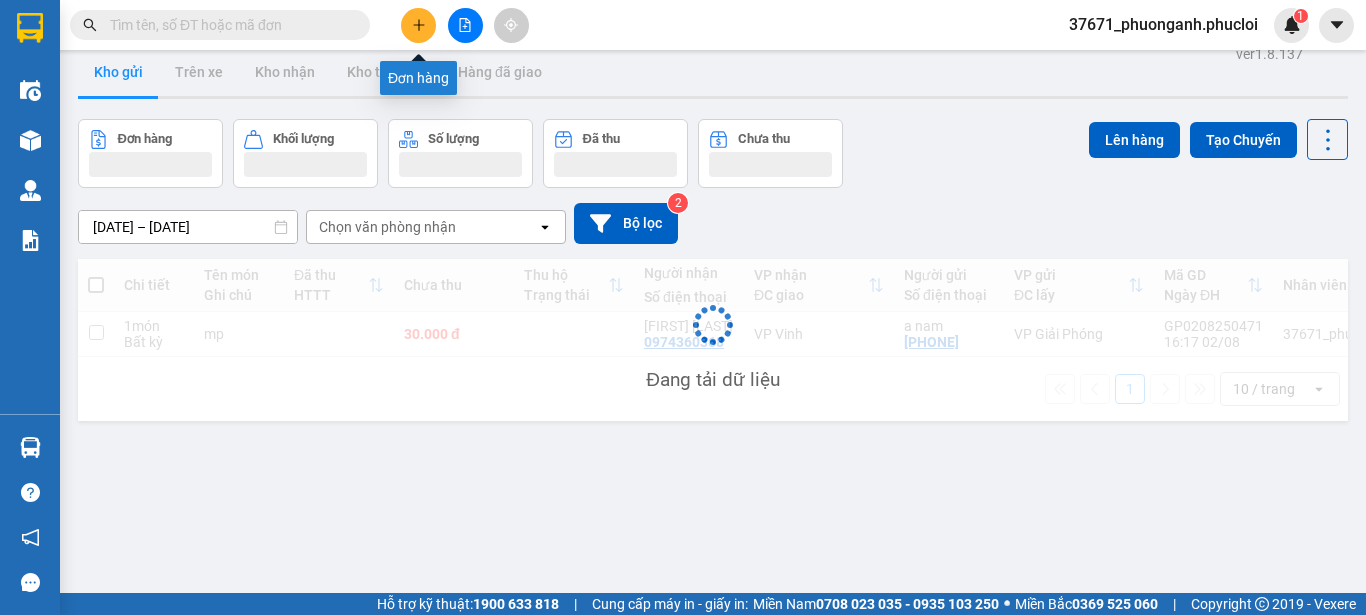 click at bounding box center (418, 25) 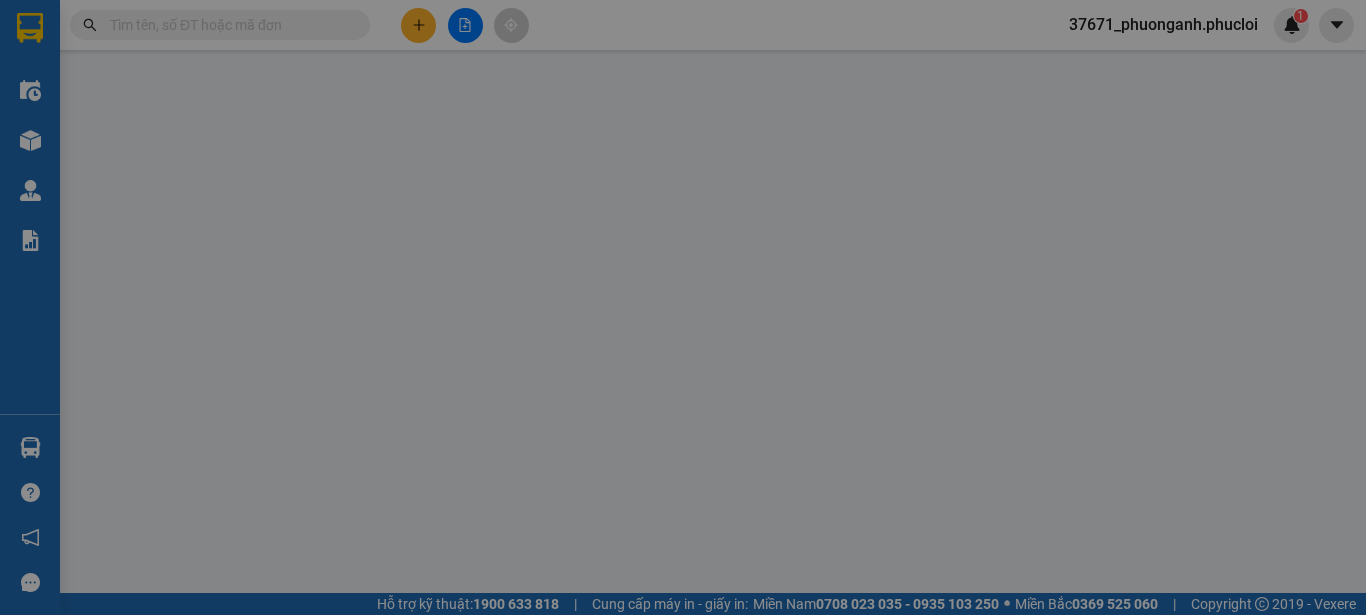 scroll, scrollTop: 0, scrollLeft: 0, axis: both 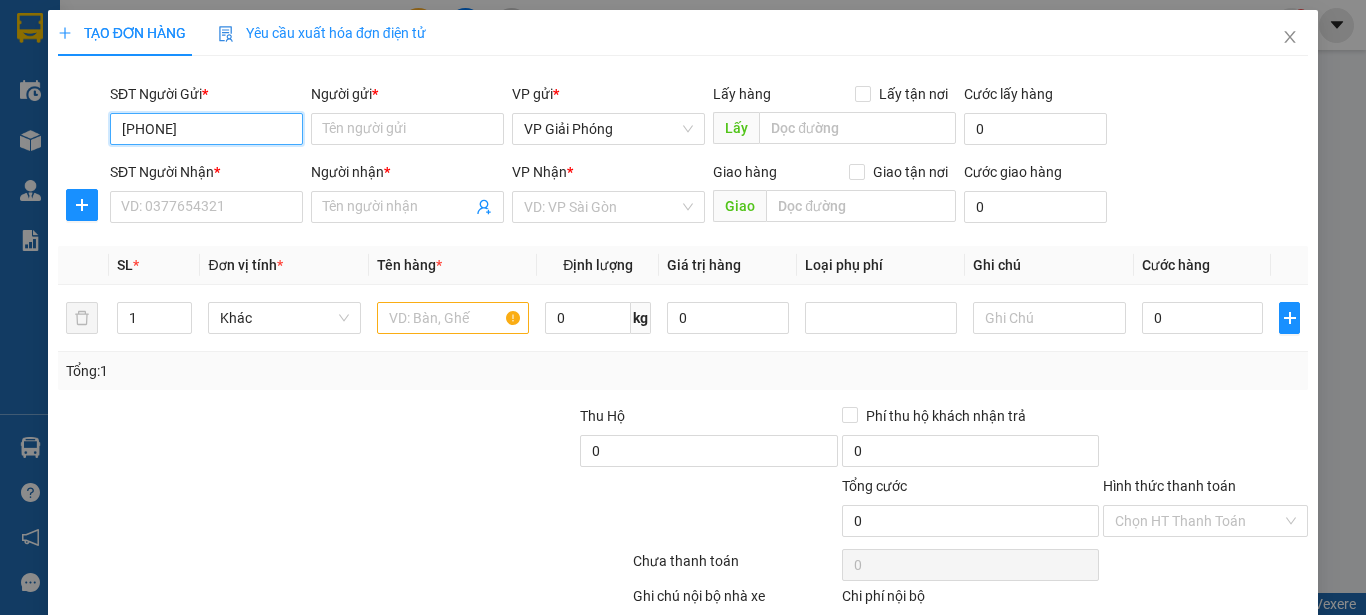 type on "[PHONE]" 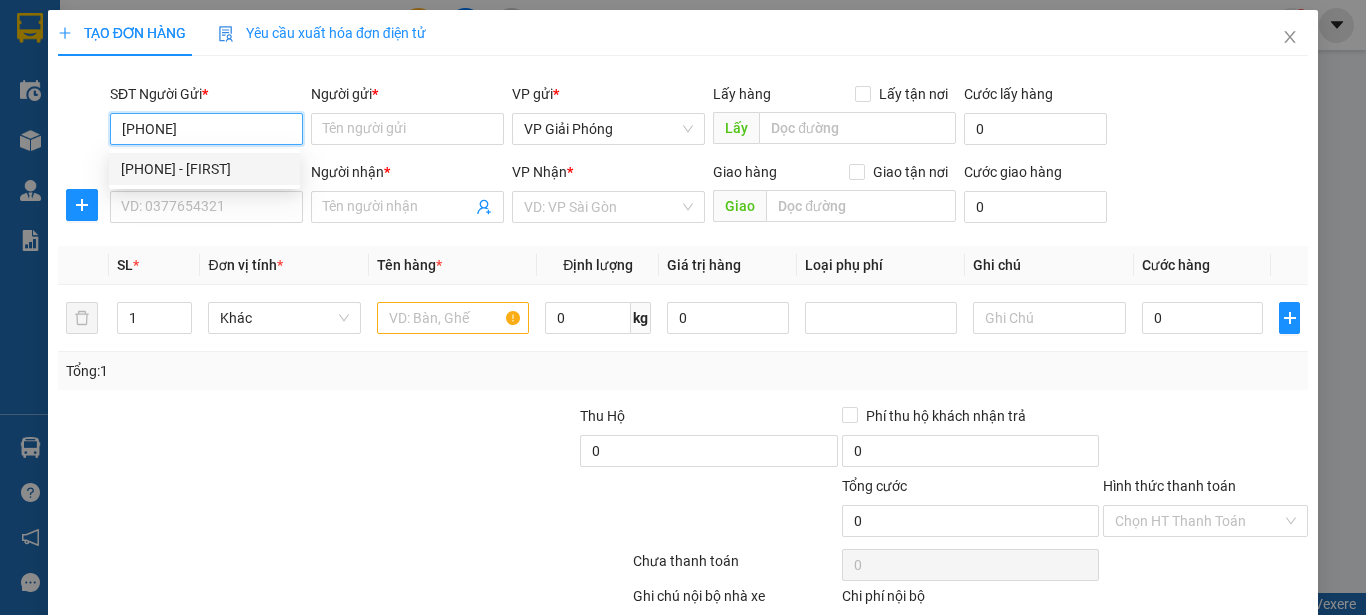 click on "[PHONE] - [FIRST]" at bounding box center (204, 169) 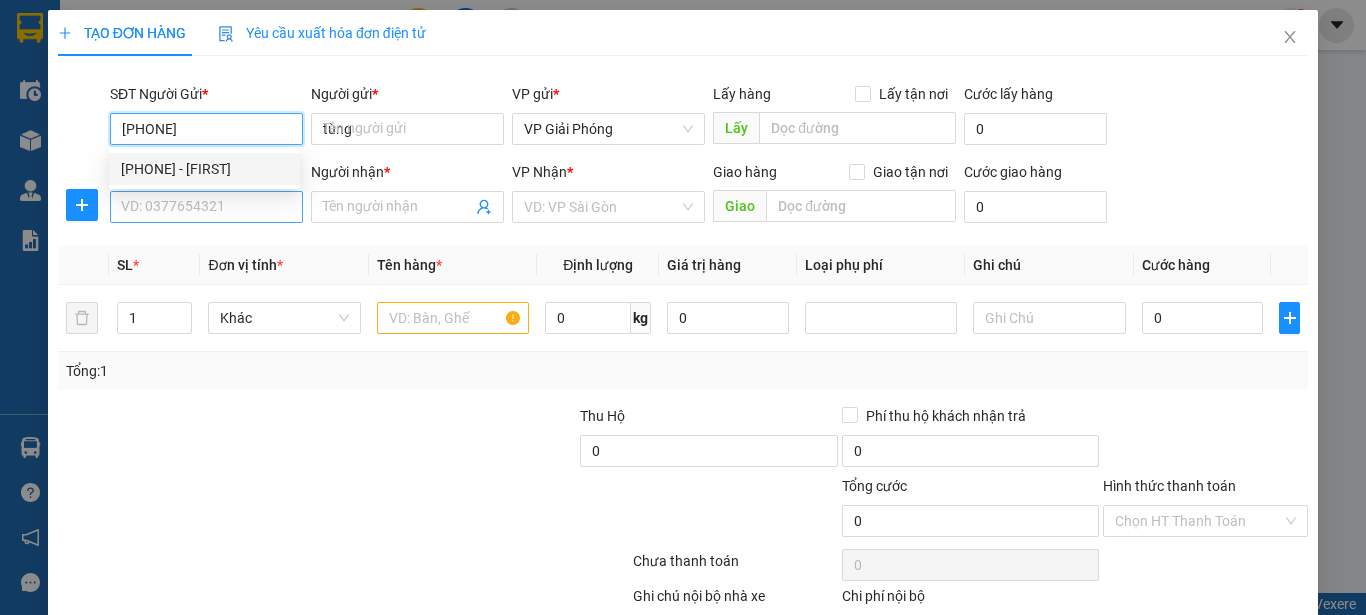 type on "[PHONE]" 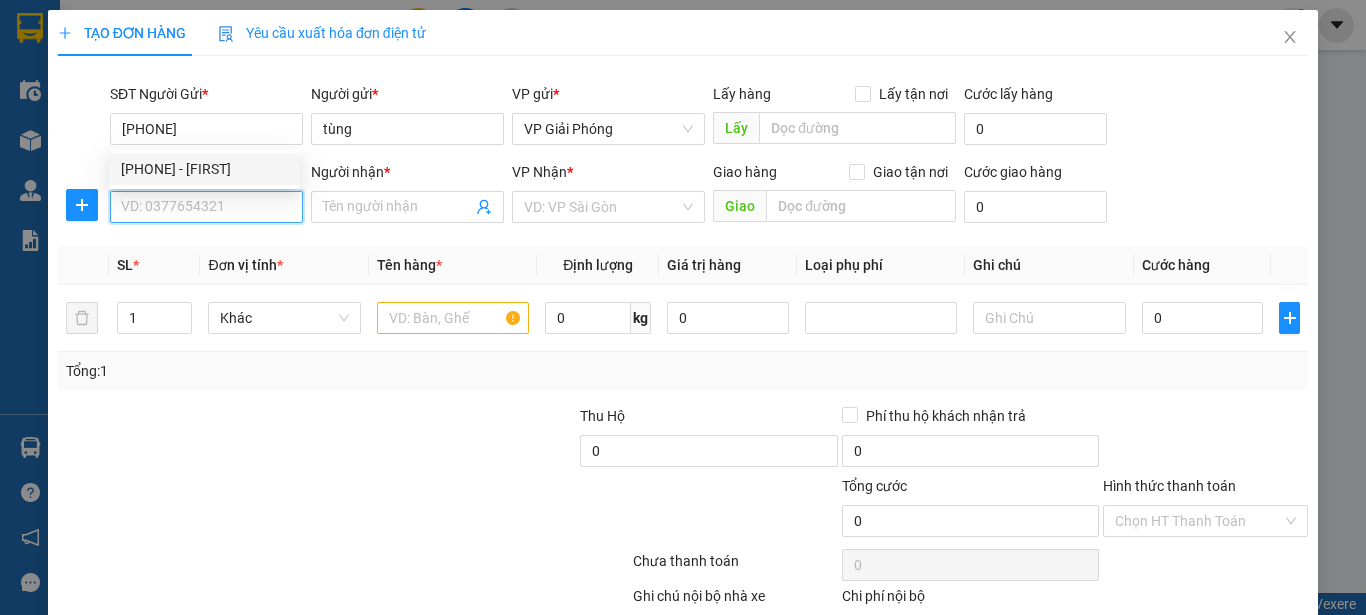 click on "SĐT Người Nhận  *" at bounding box center (206, 207) 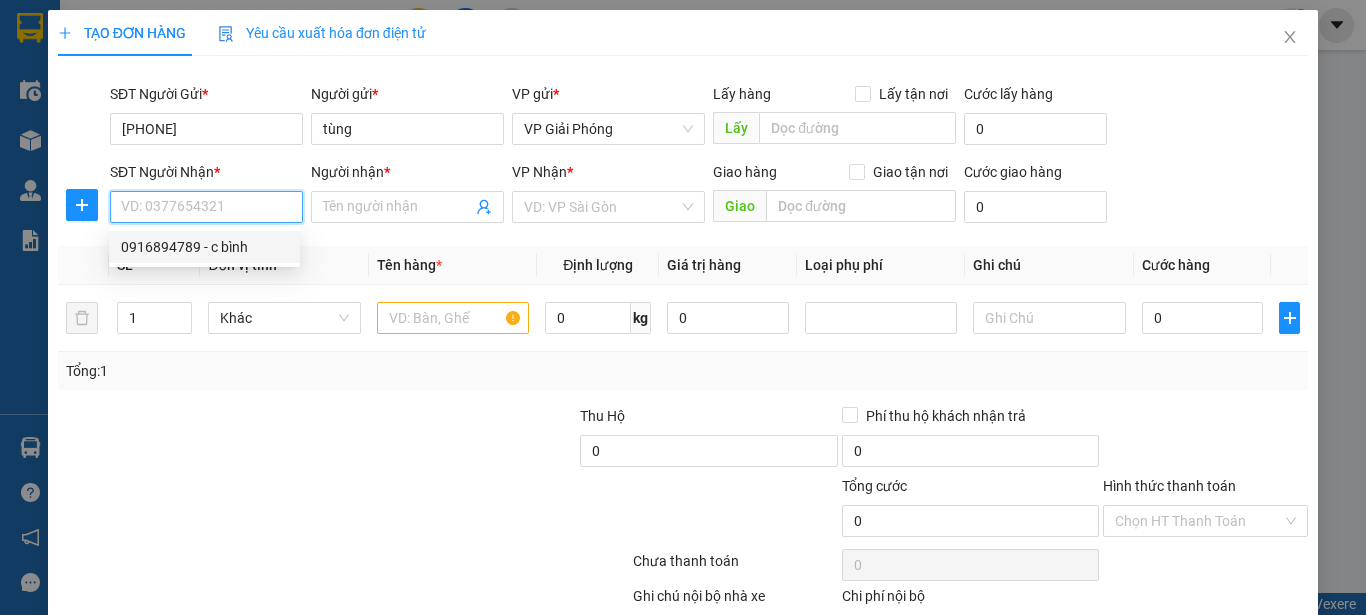click on "0916894789 - c bình" at bounding box center (204, 247) 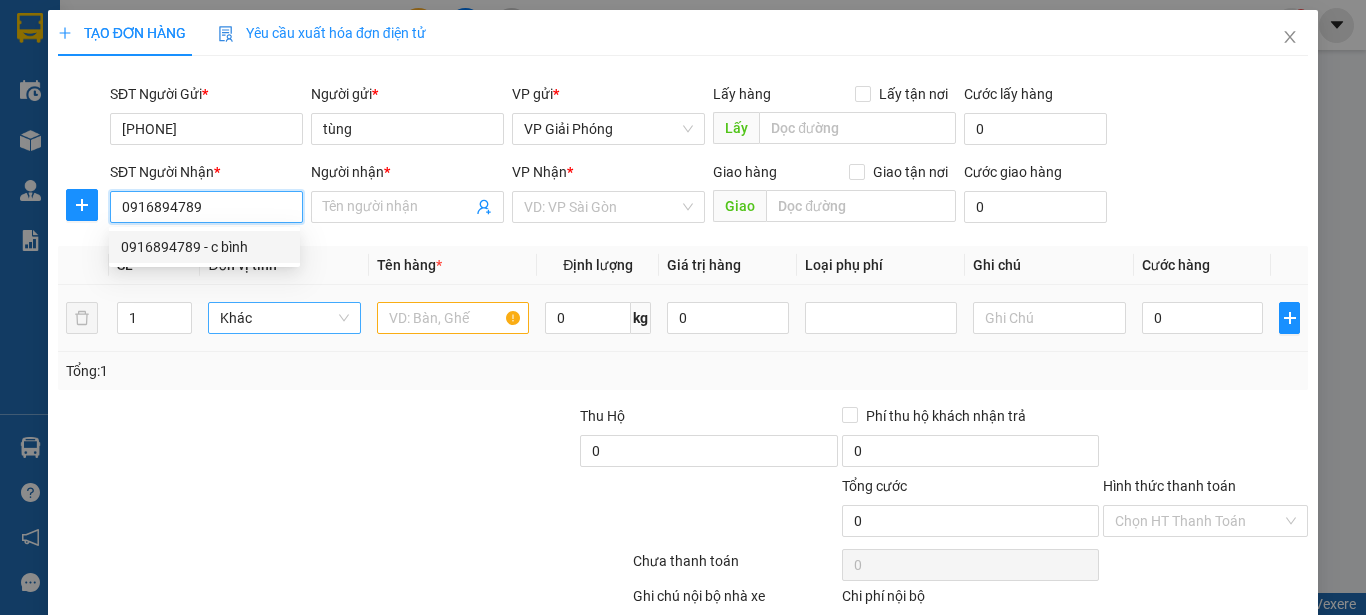 type on "c bình" 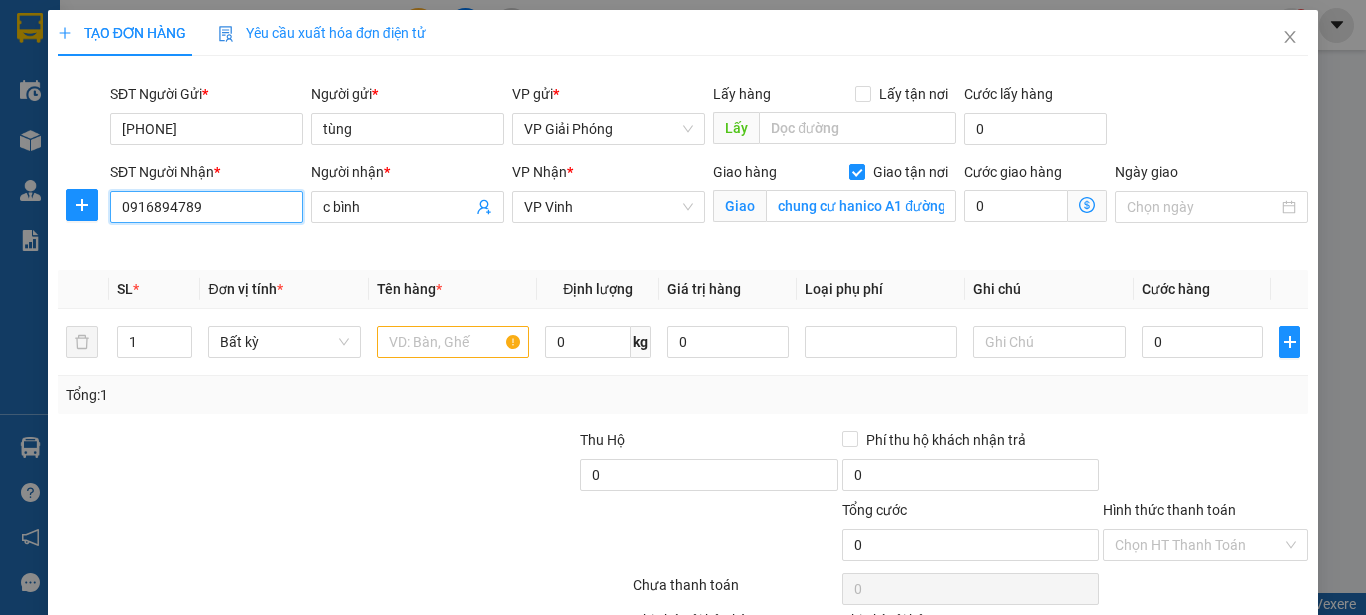 click on "0916894789" at bounding box center (206, 207) 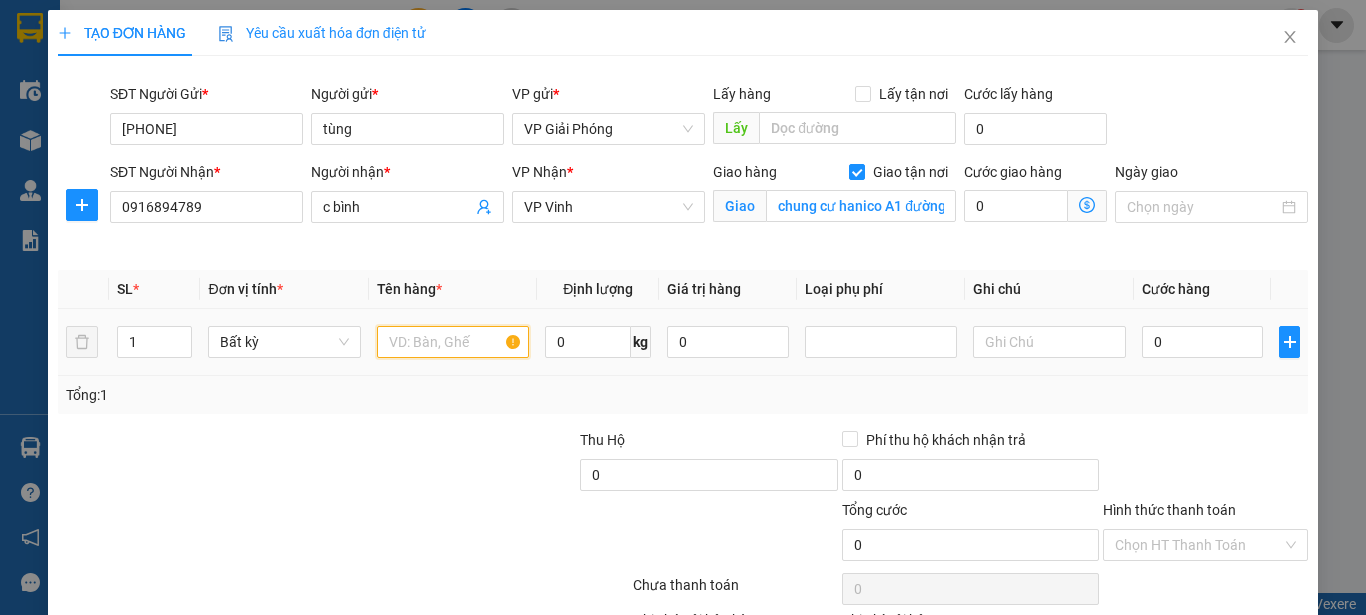 click at bounding box center [453, 342] 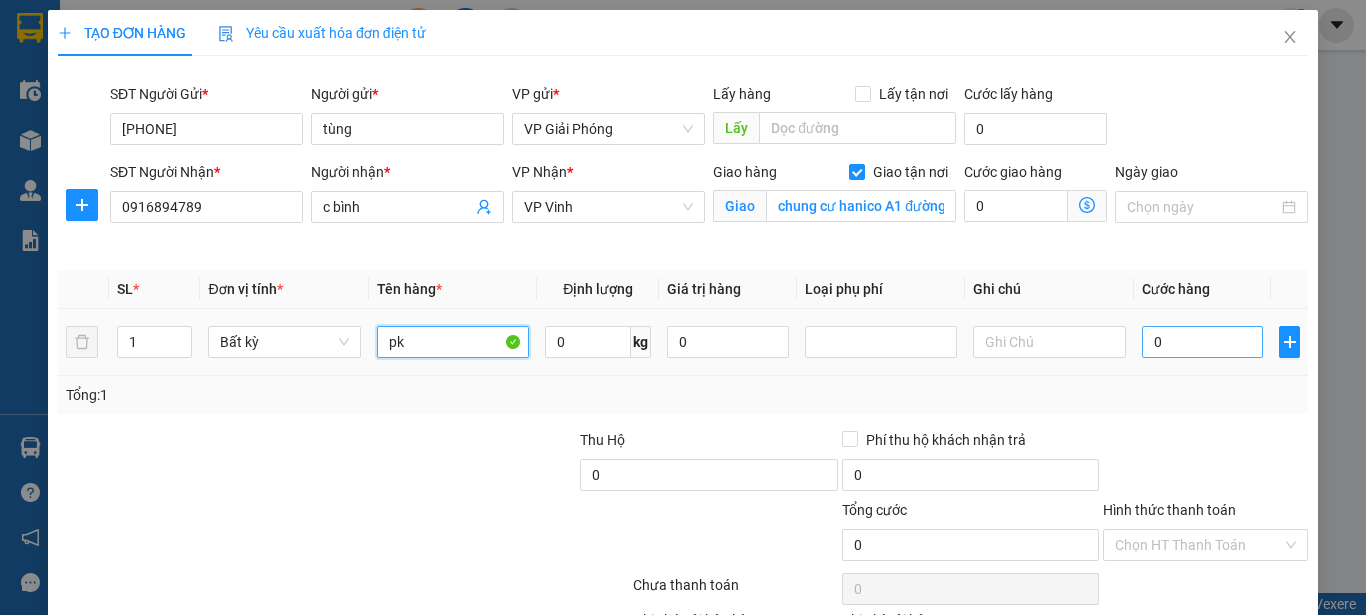 type on "pk" 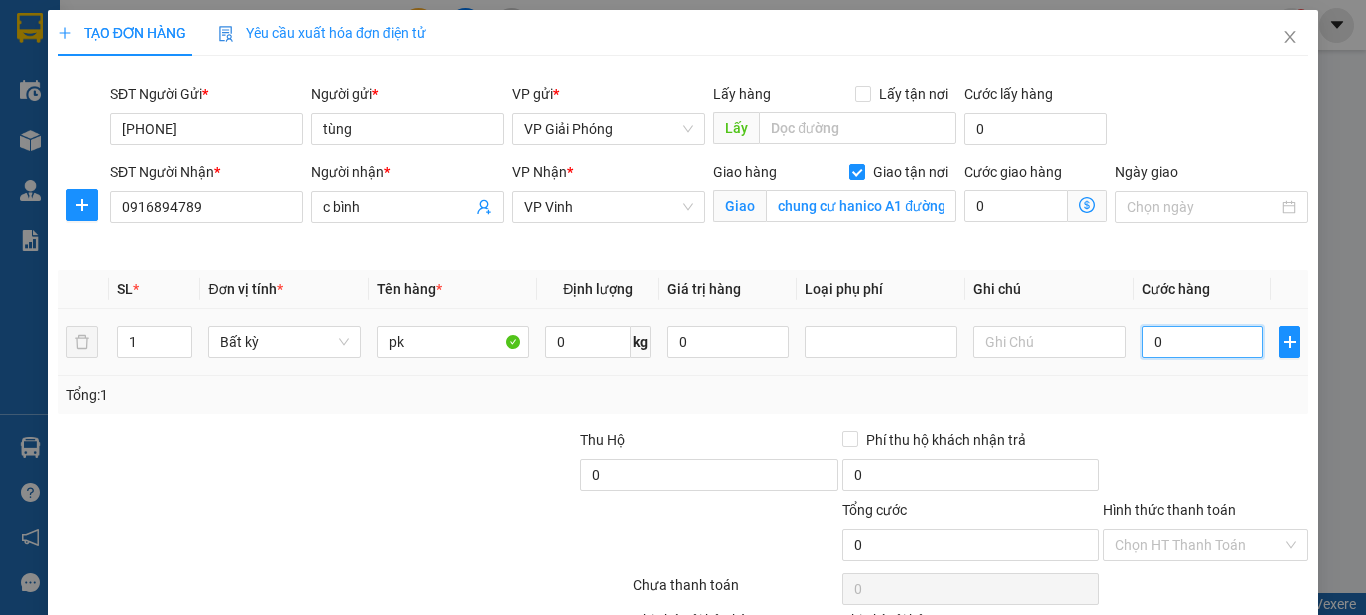 type on "6" 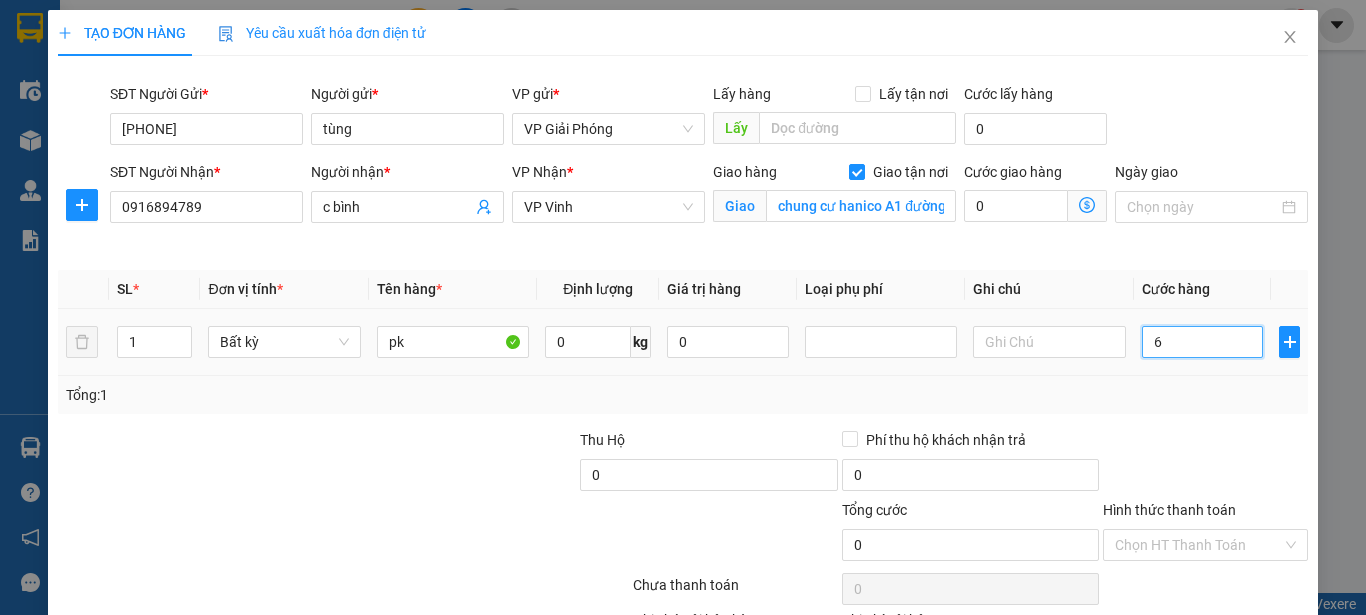 type on "6" 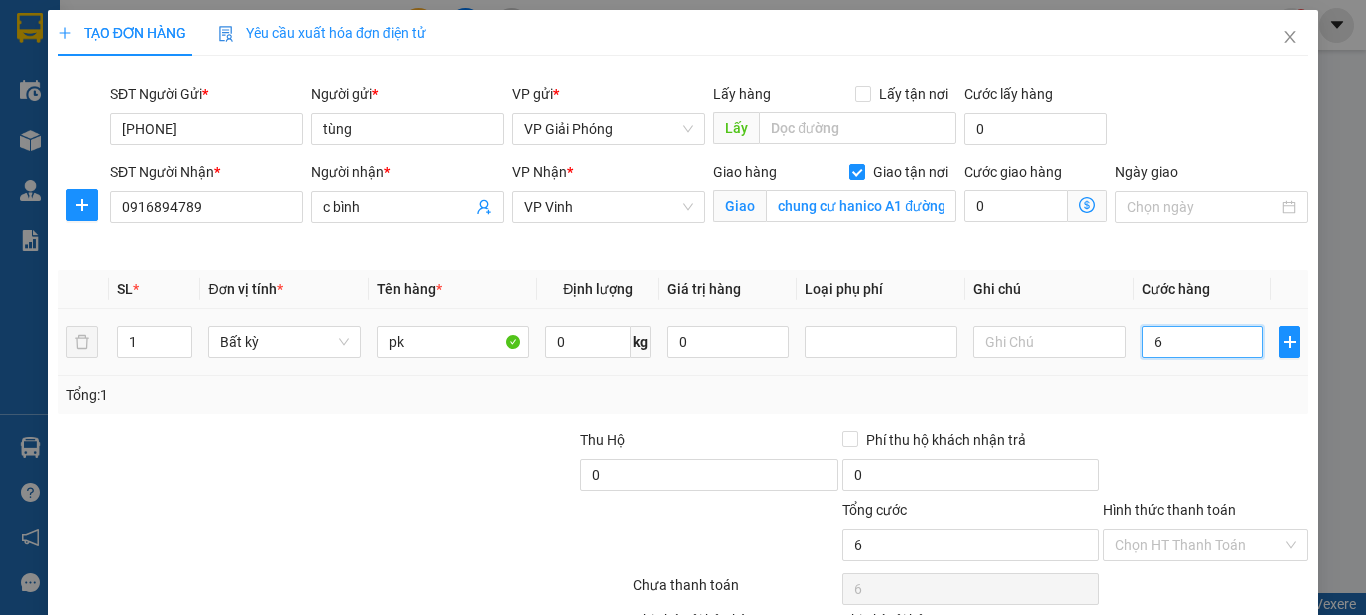 type on "60" 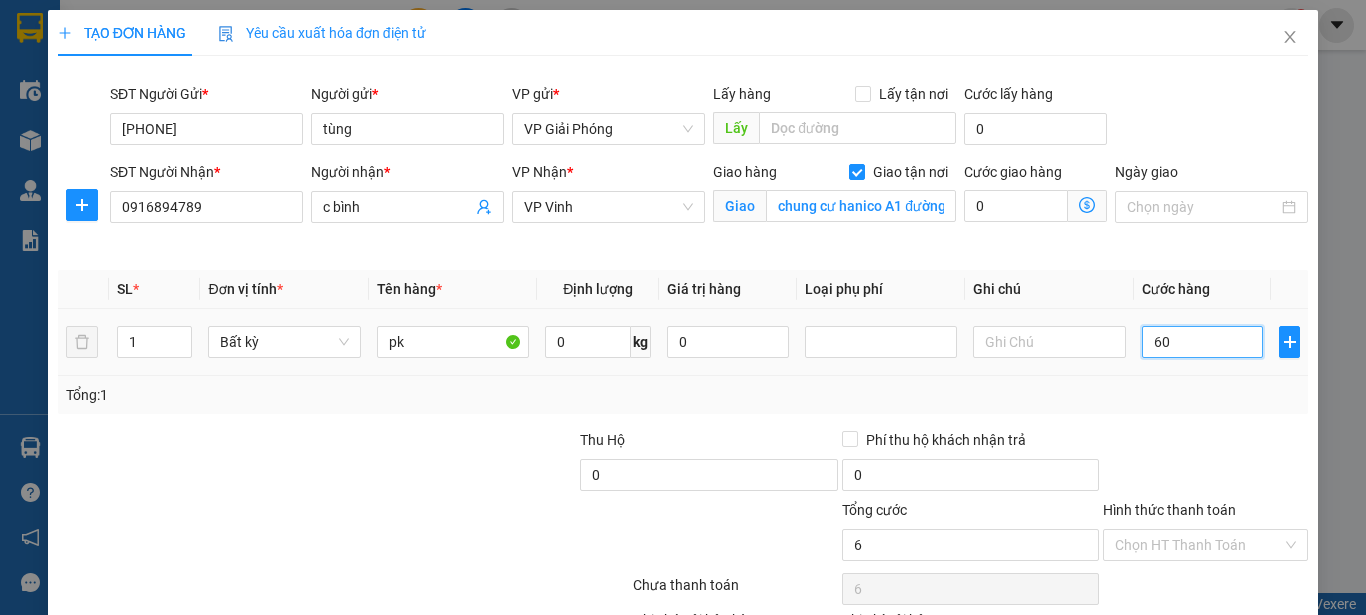 type on "60" 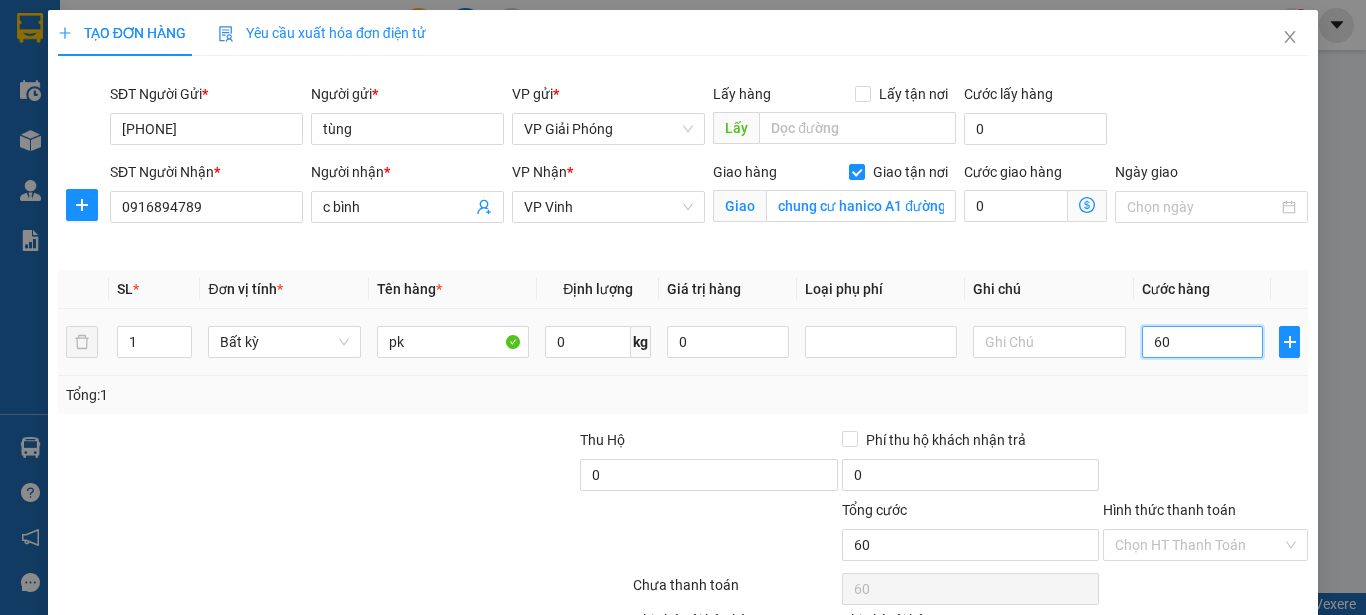 type on "600" 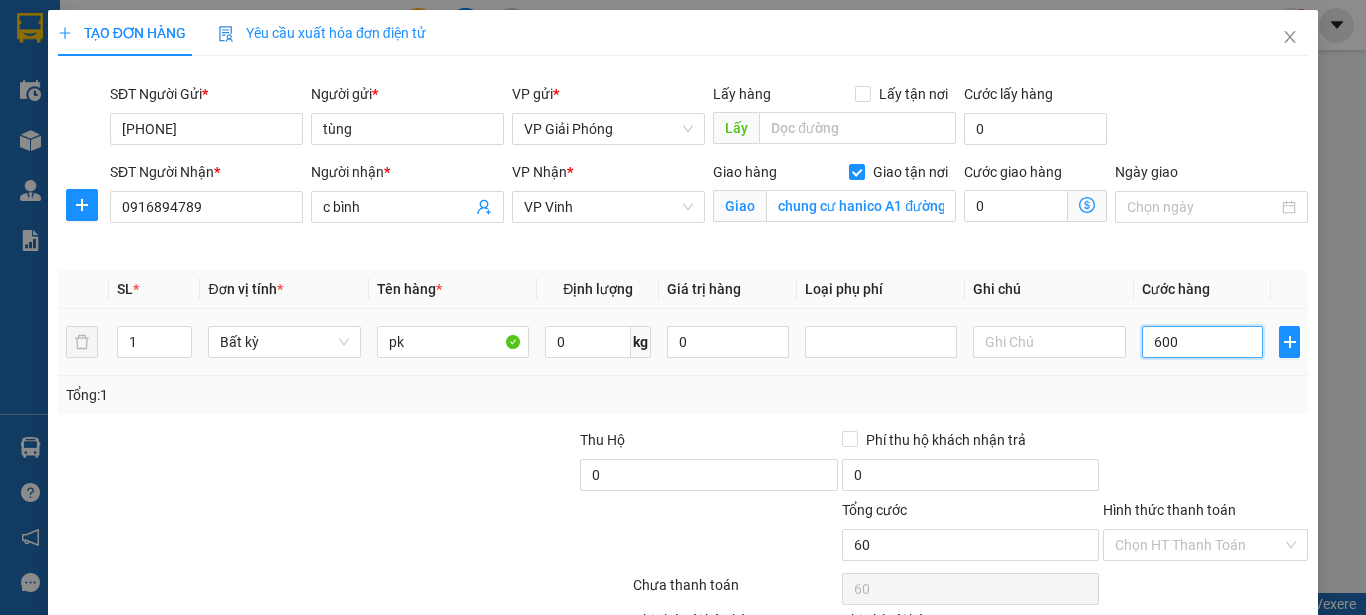 type on "600" 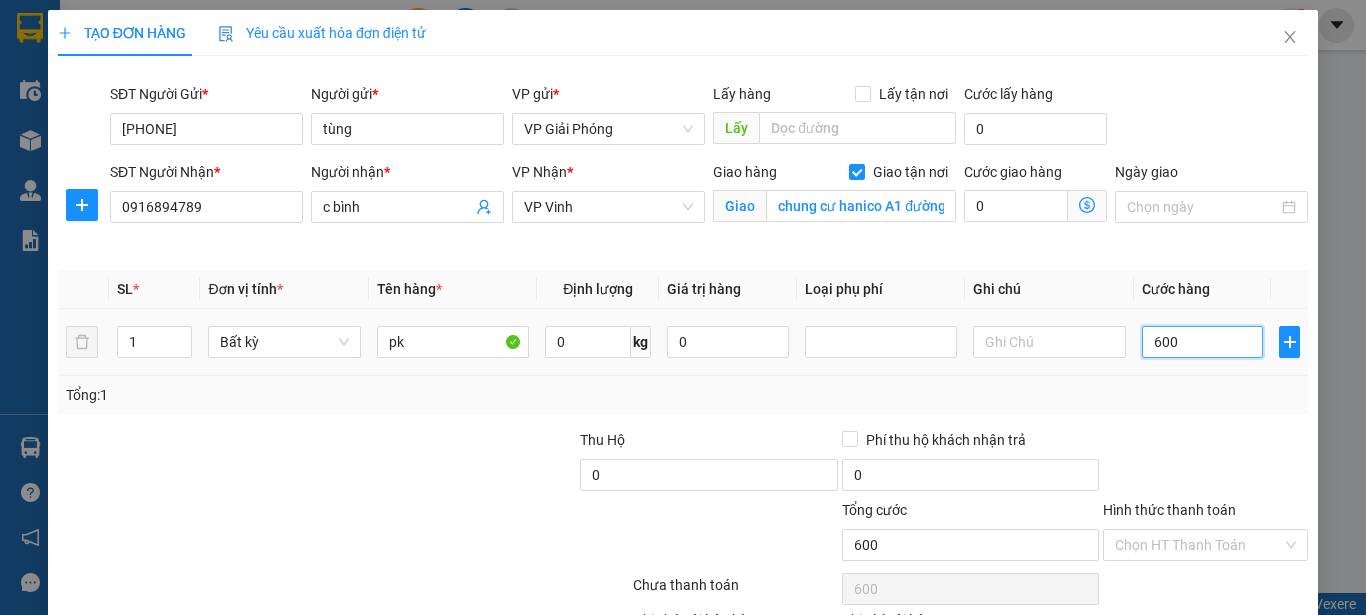 type on "6.000" 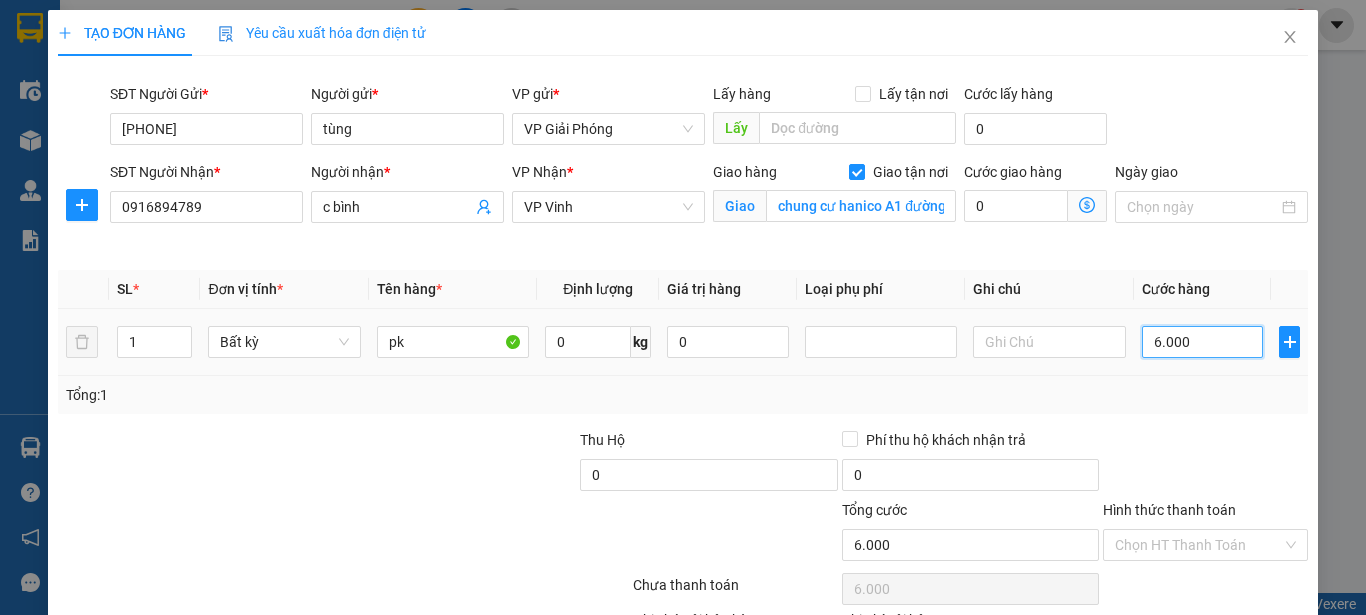 type on "60.000" 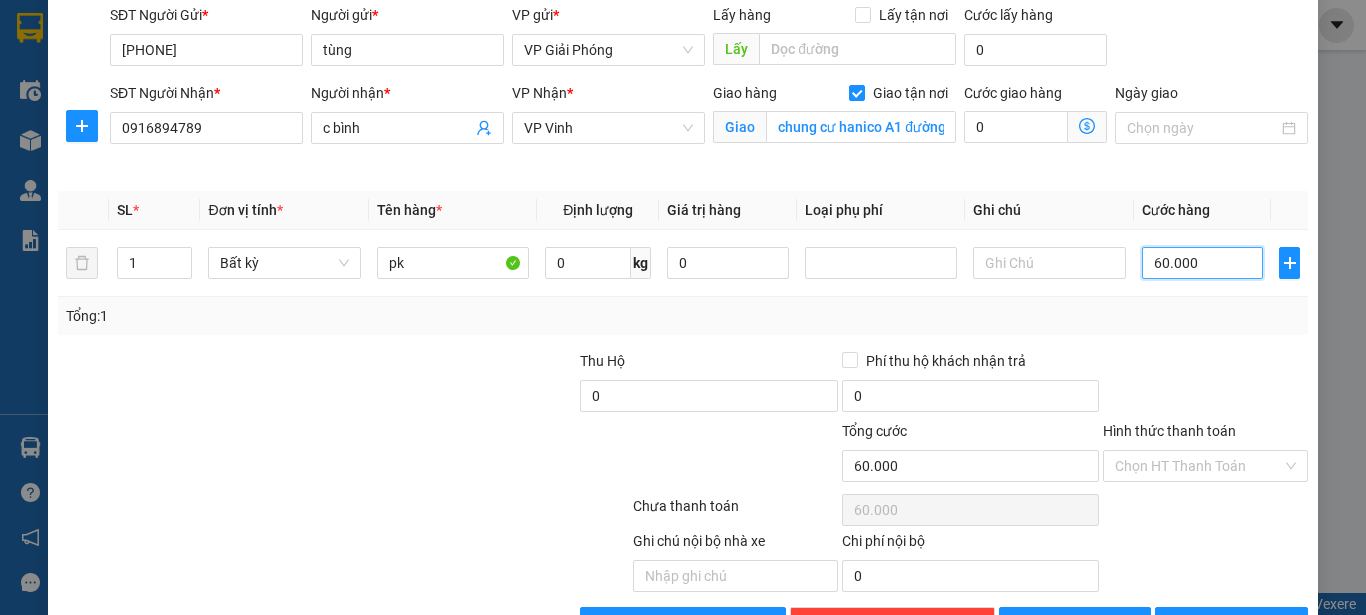 scroll, scrollTop: 142, scrollLeft: 0, axis: vertical 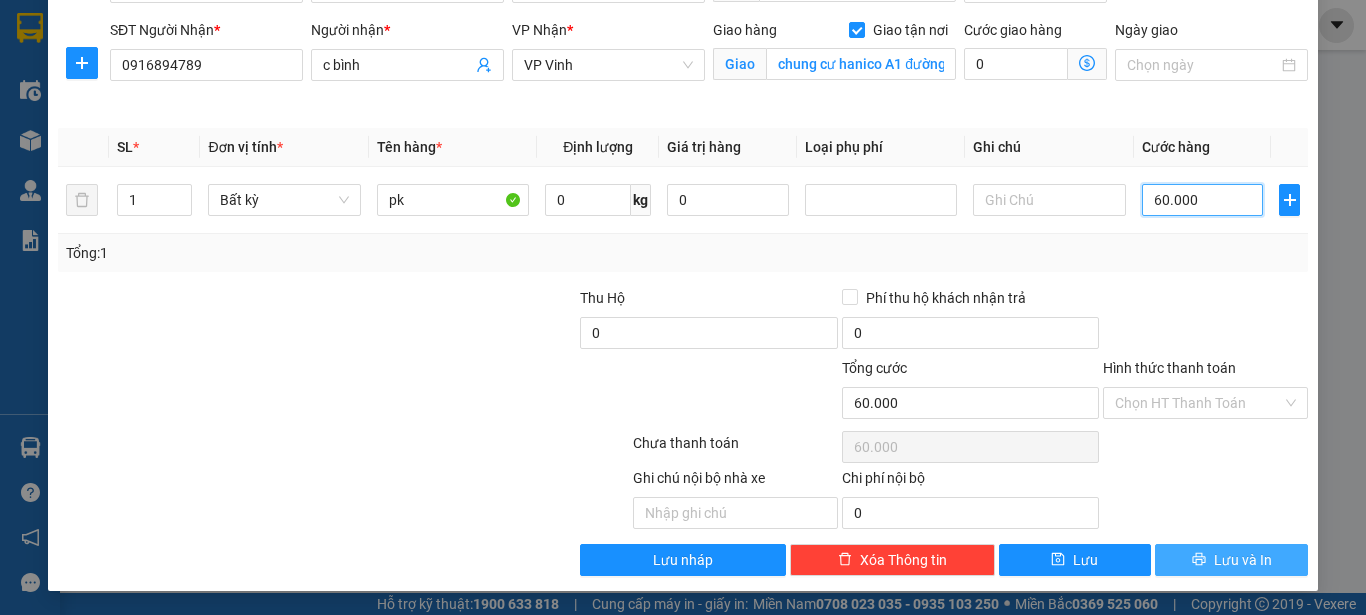 type on "60.000" 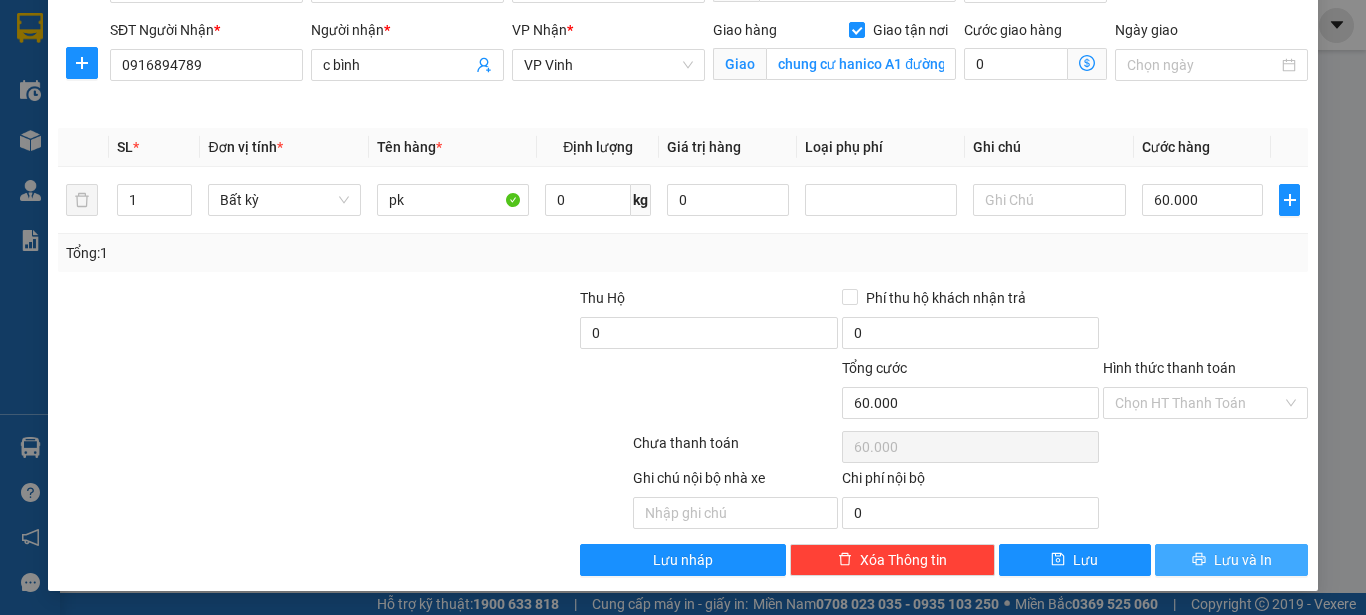 click on "Lưu và In" at bounding box center [1243, 560] 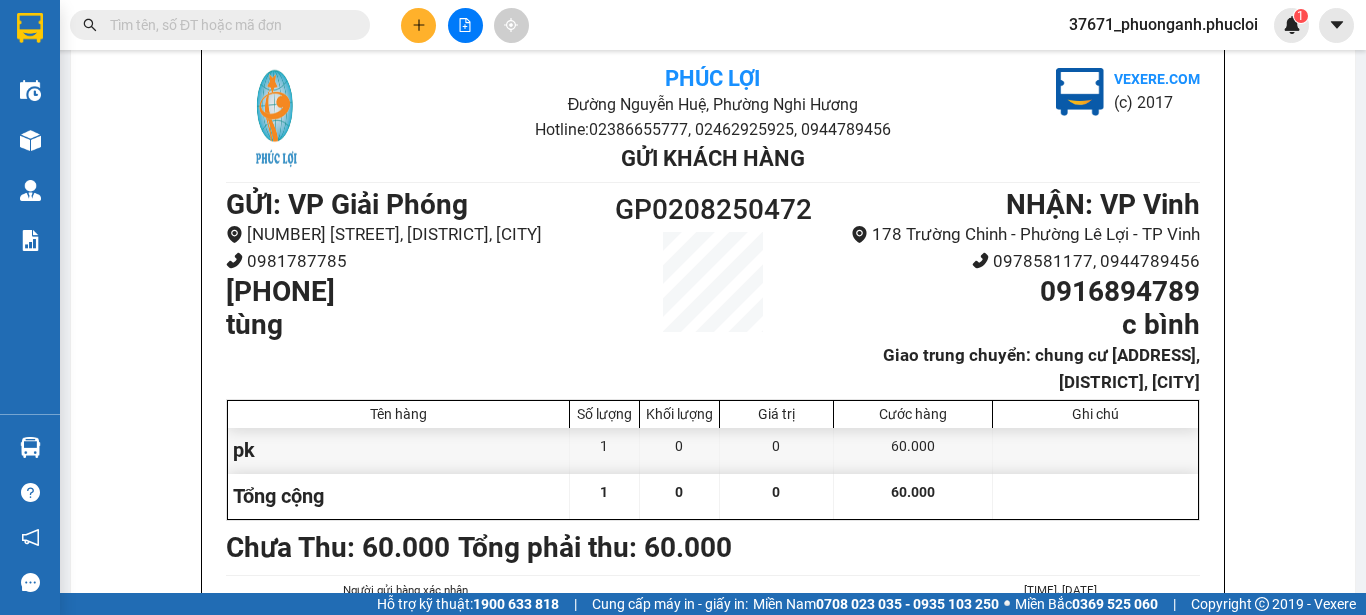 scroll, scrollTop: 0, scrollLeft: 0, axis: both 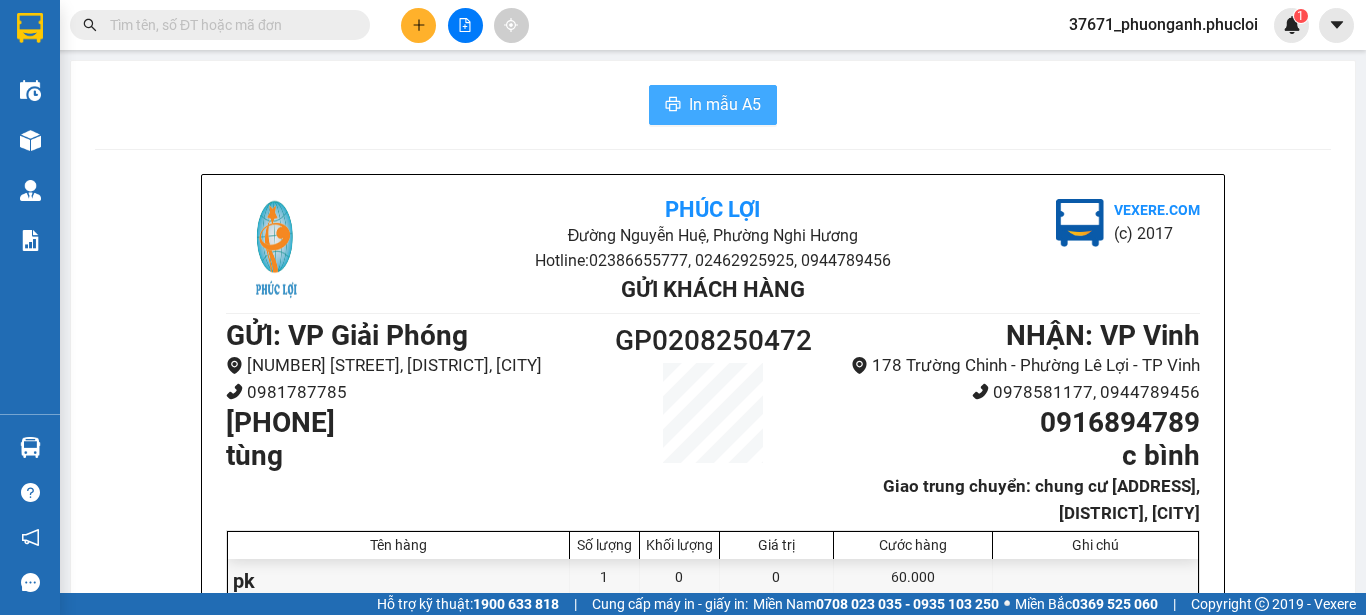 click on "In mẫu A5" at bounding box center (725, 104) 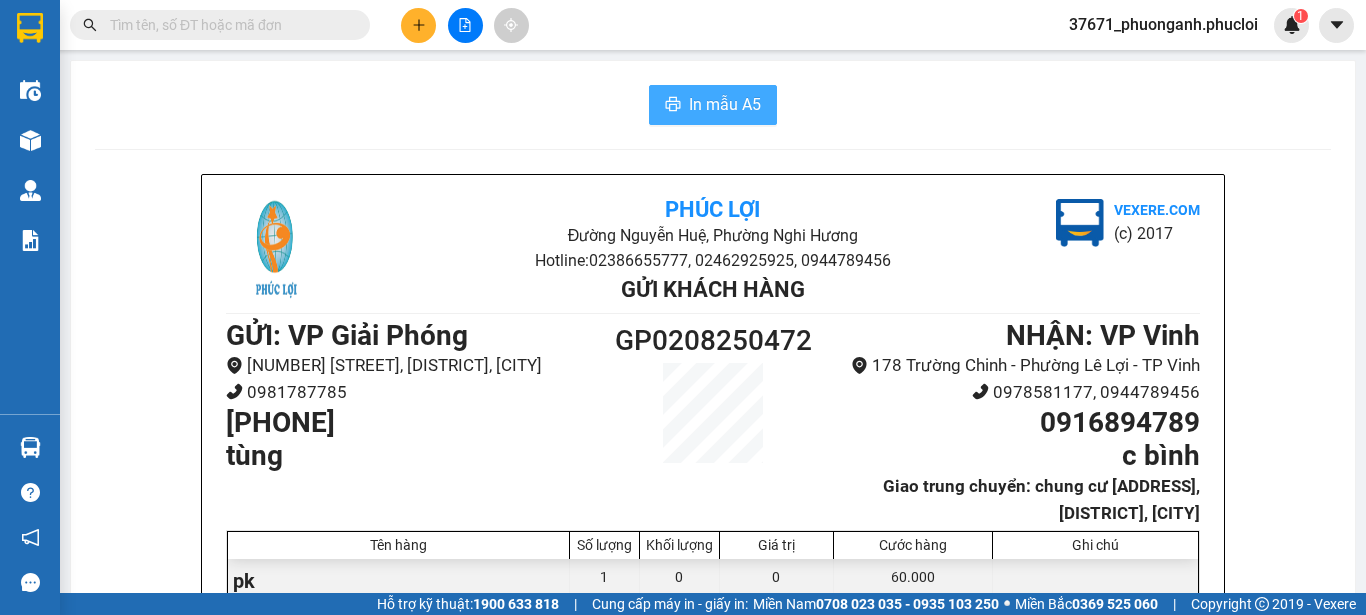 scroll, scrollTop: 0, scrollLeft: 0, axis: both 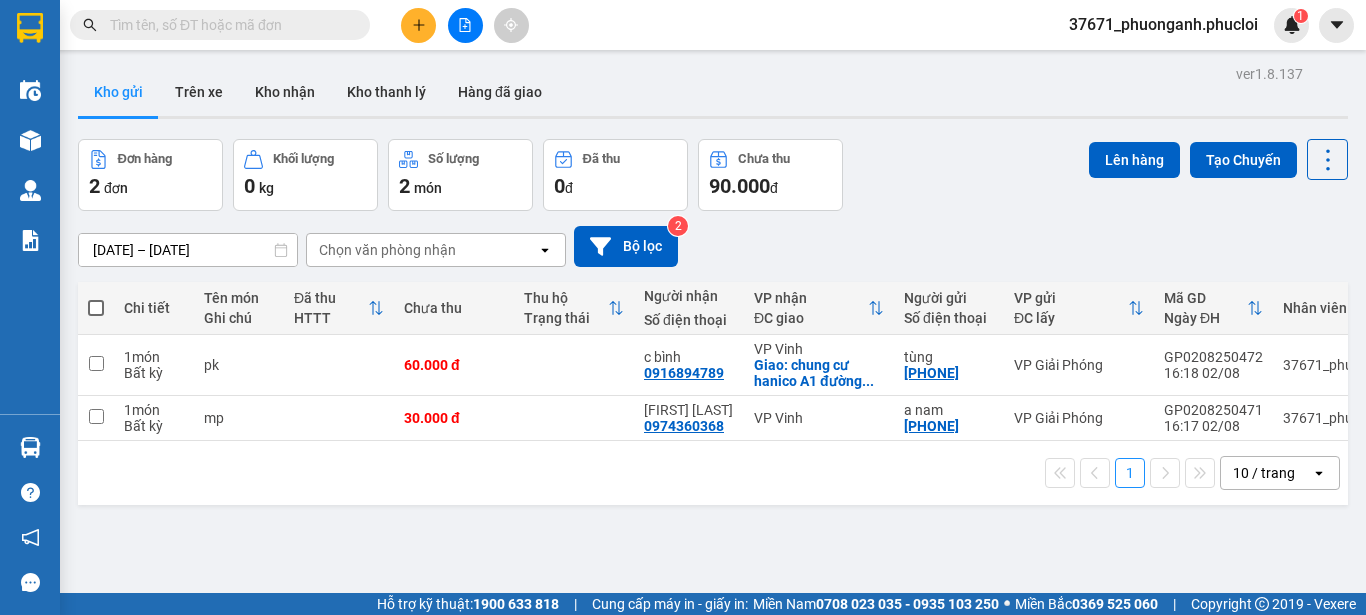 drag, startPoint x: 430, startPoint y: 29, endPoint x: 417, endPoint y: 12, distance: 21.400934 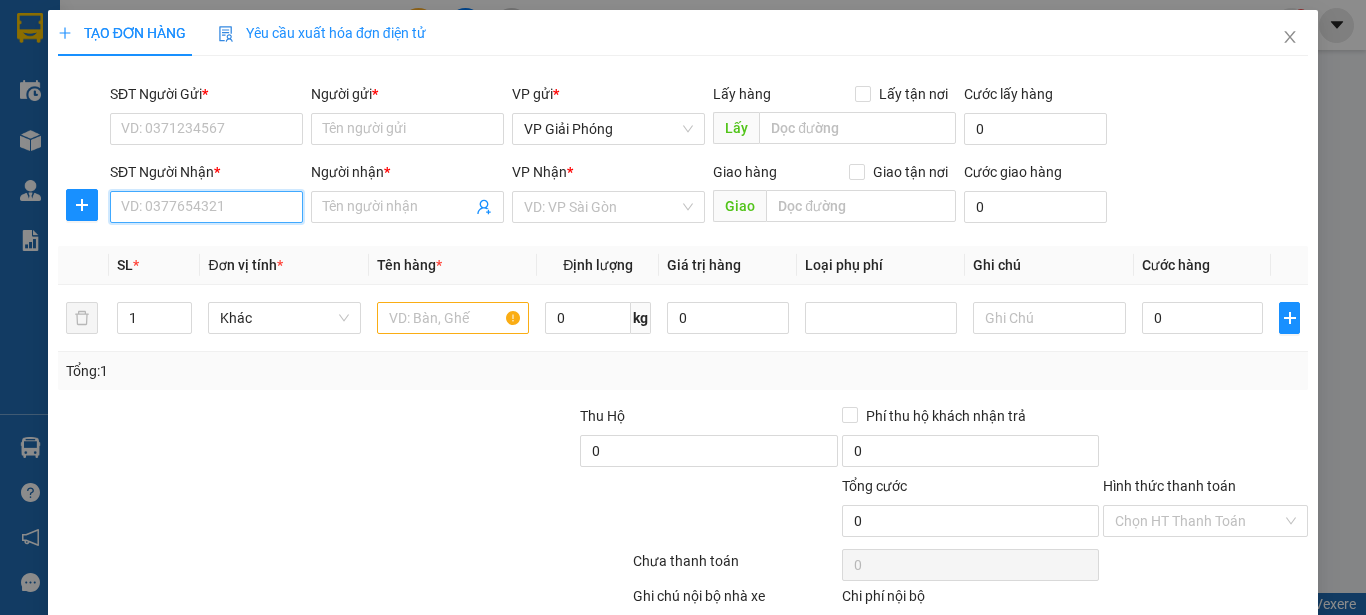 drag, startPoint x: 210, startPoint y: 219, endPoint x: 200, endPoint y: 201, distance: 20.59126 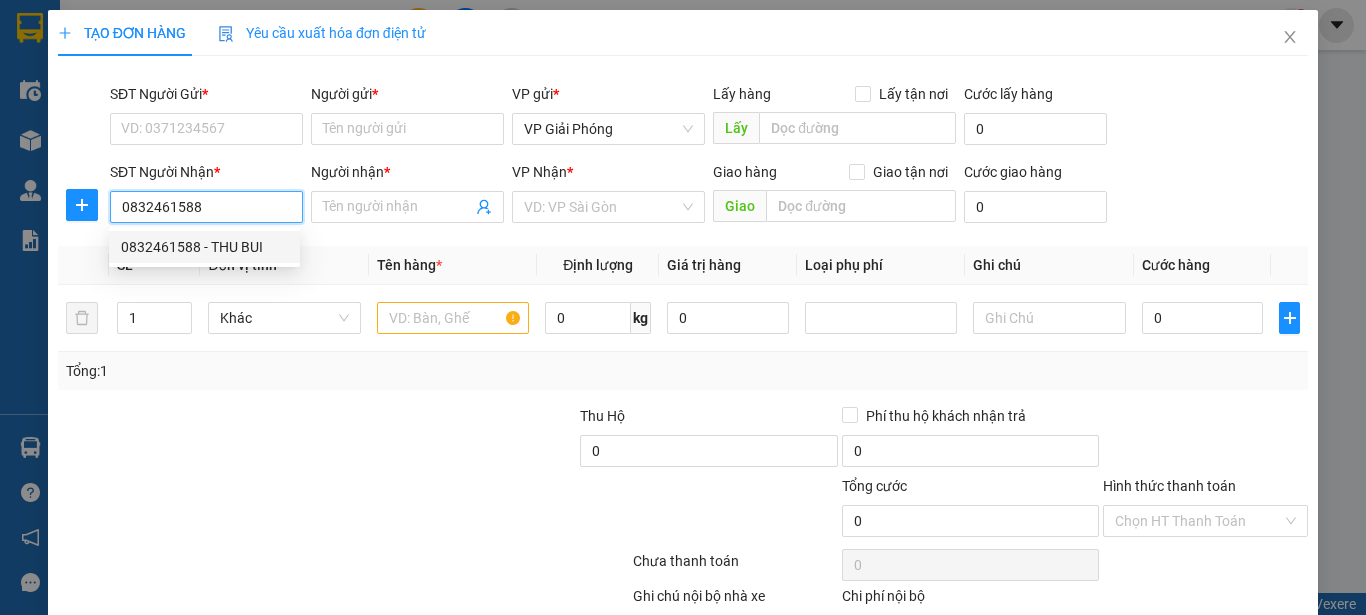 click on "0832461588 - THU BUI" at bounding box center (204, 247) 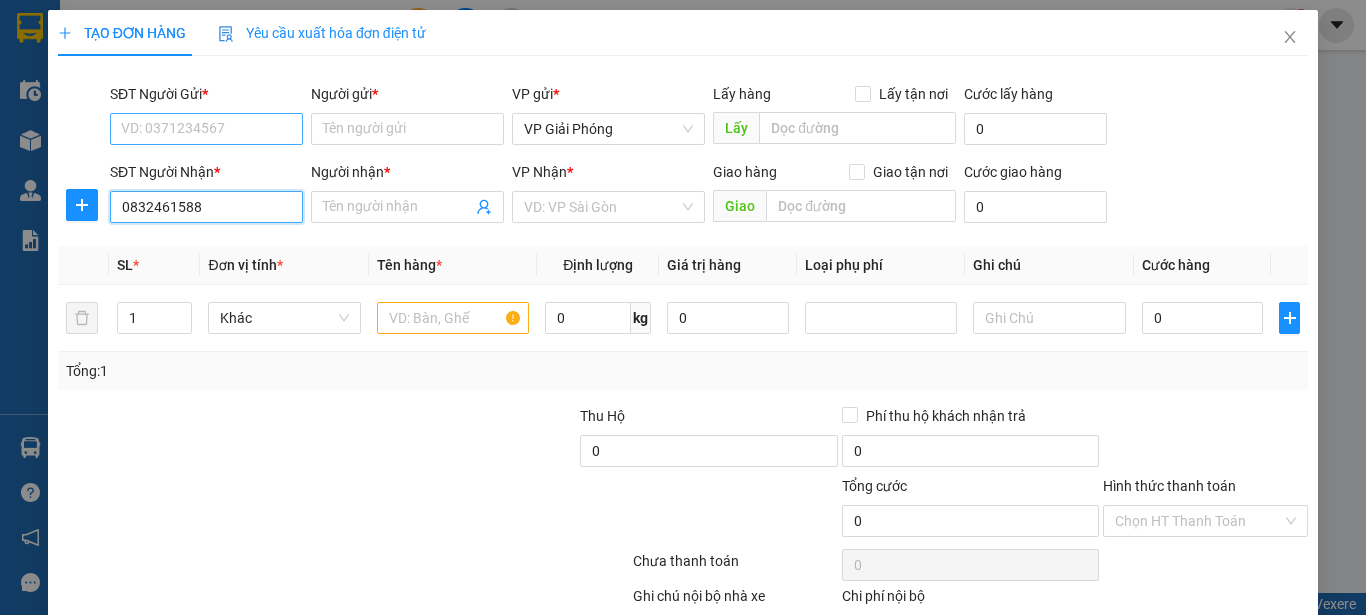 type on "0832461588" 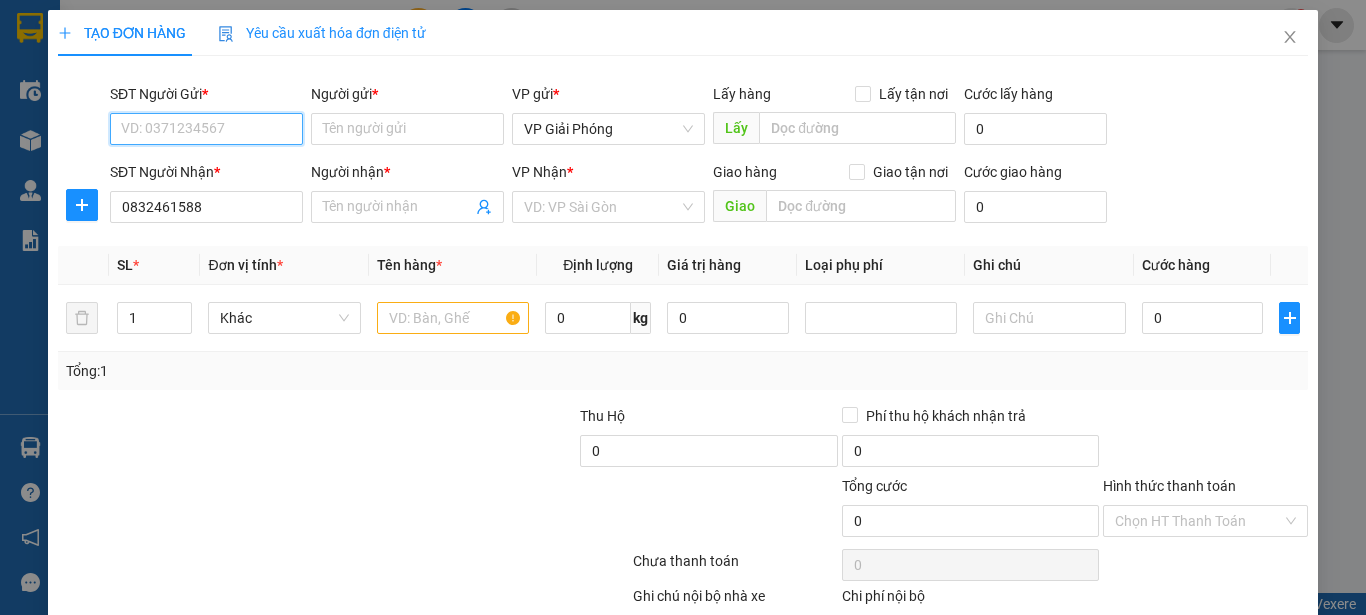 click on "SĐT Người Gửi  *" at bounding box center (206, 129) 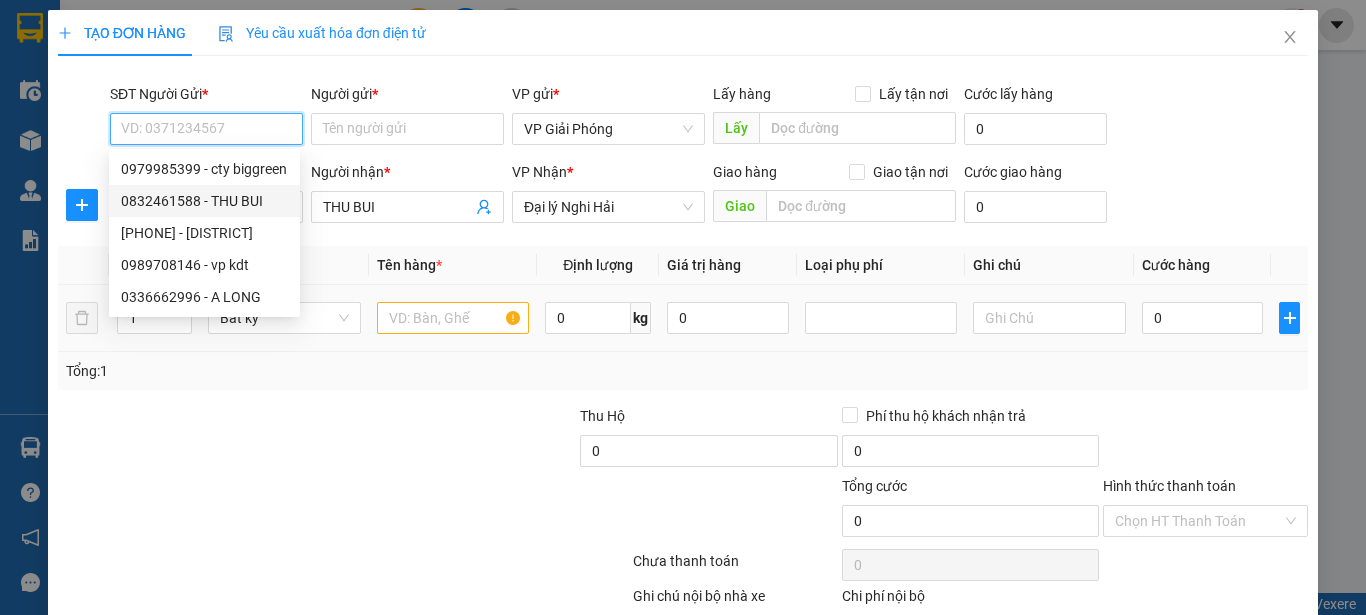 drag, startPoint x: 263, startPoint y: 201, endPoint x: 488, endPoint y: 349, distance: 269.31207 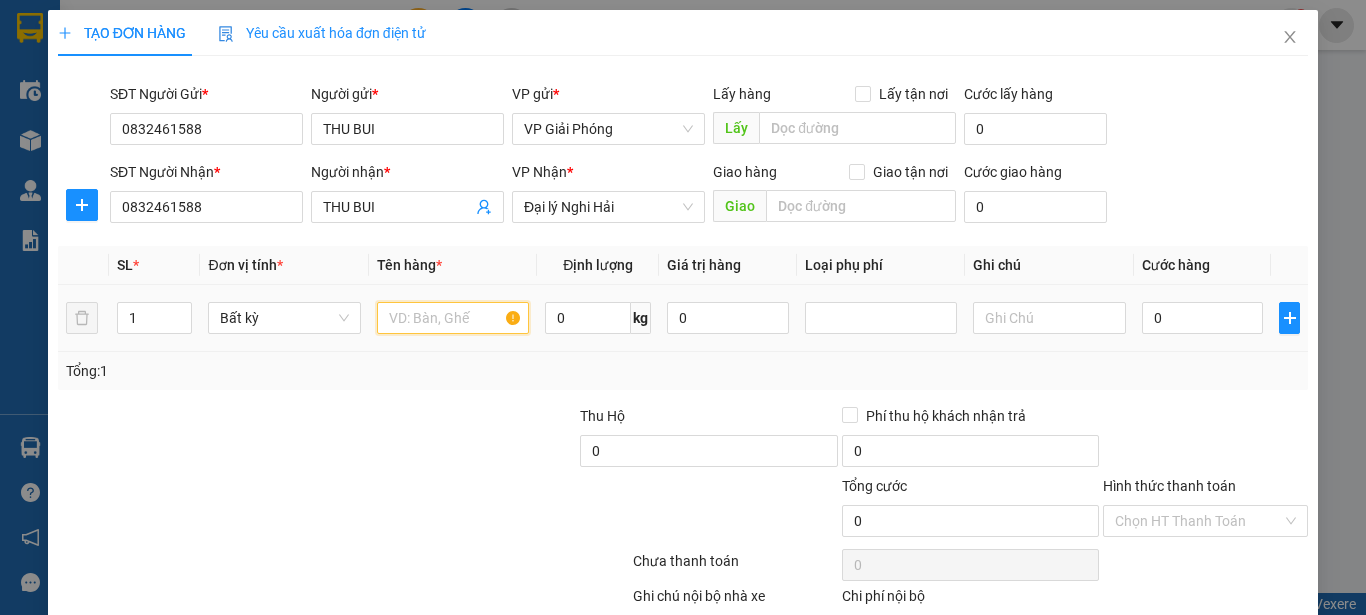 drag, startPoint x: 440, startPoint y: 317, endPoint x: 431, endPoint y: 298, distance: 21.023796 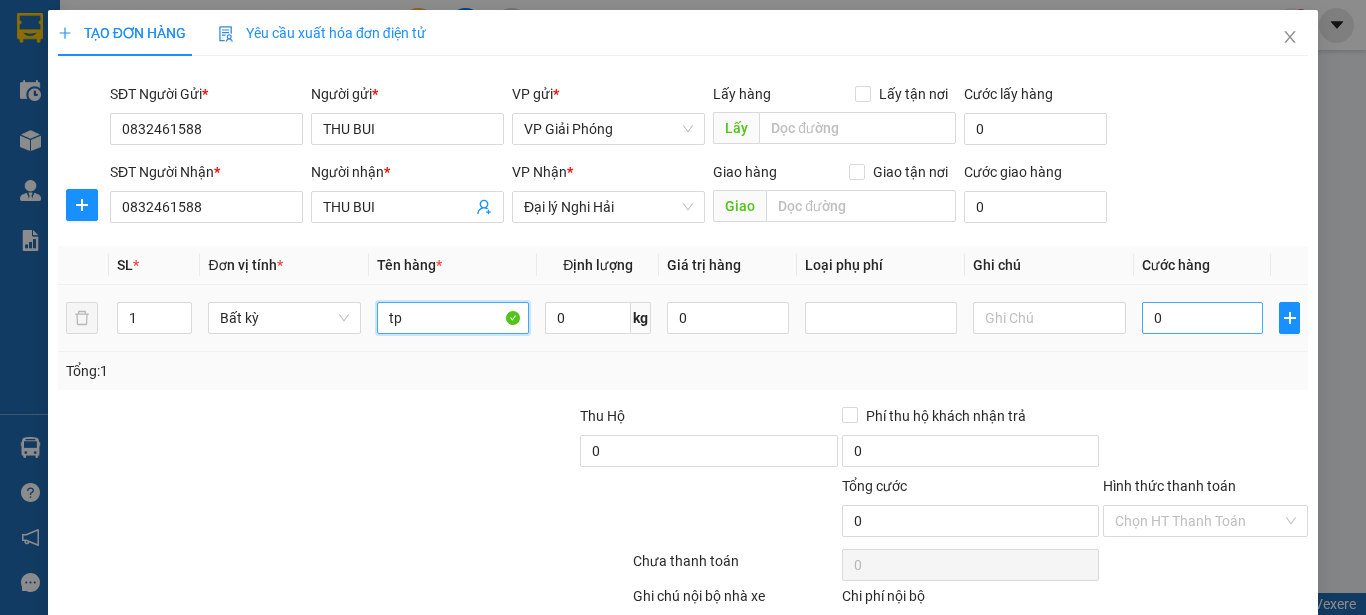 type on "tp" 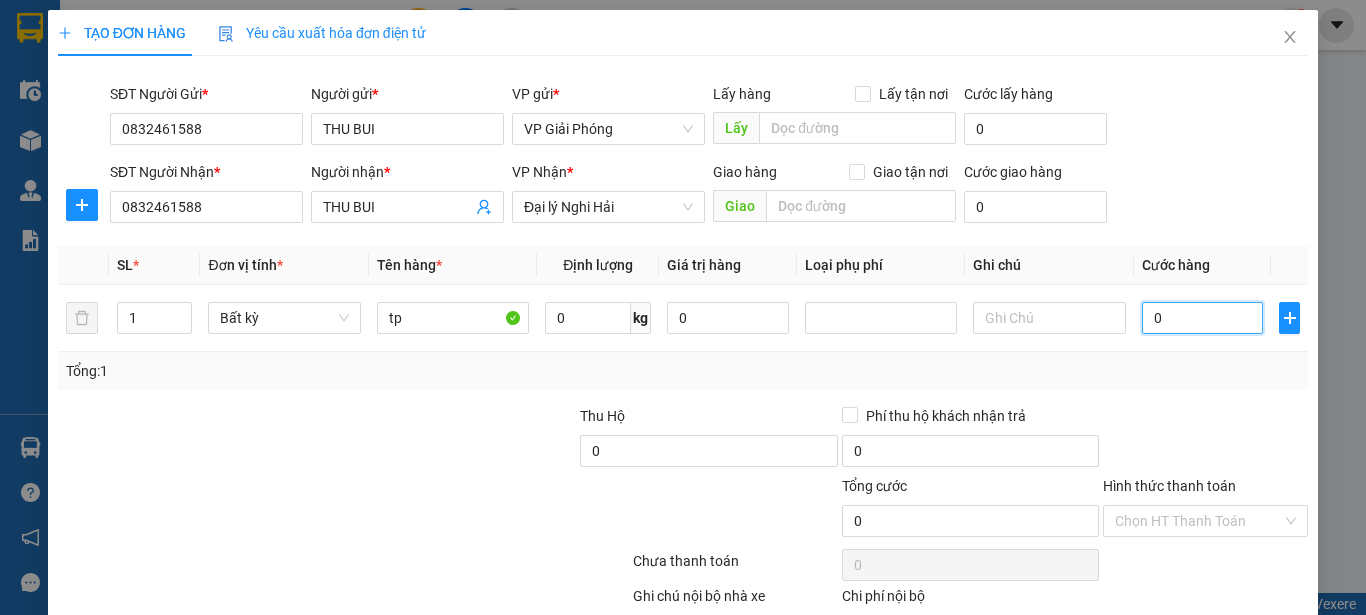 type on "3" 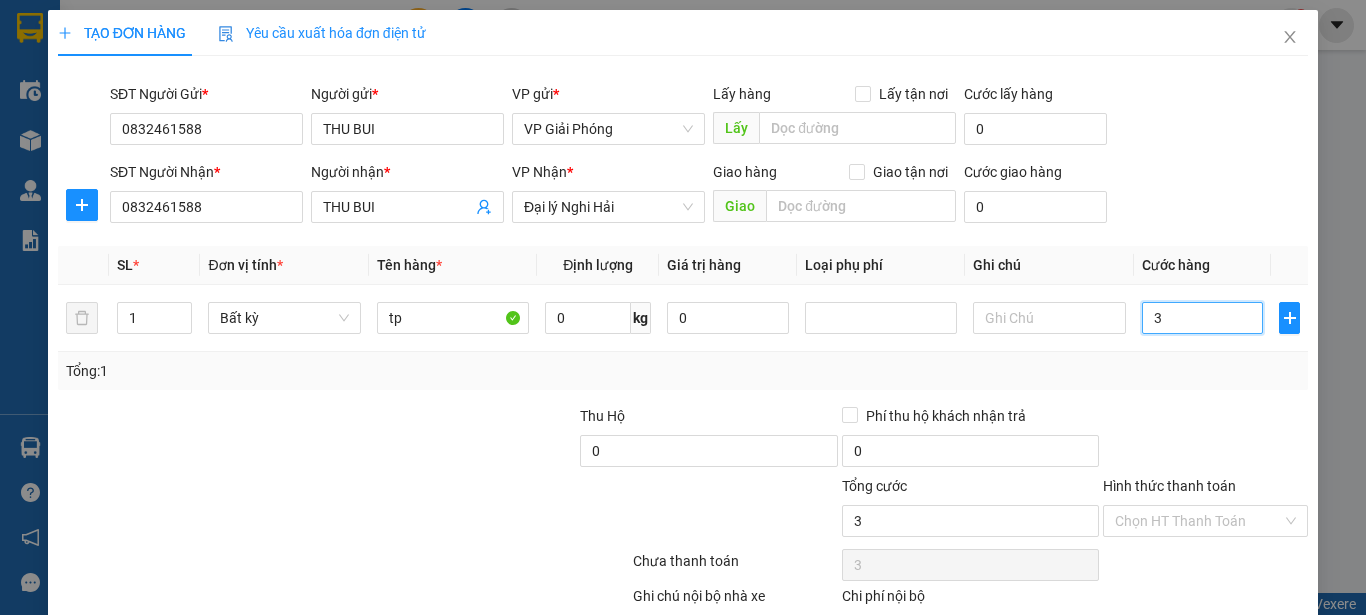 type on "30" 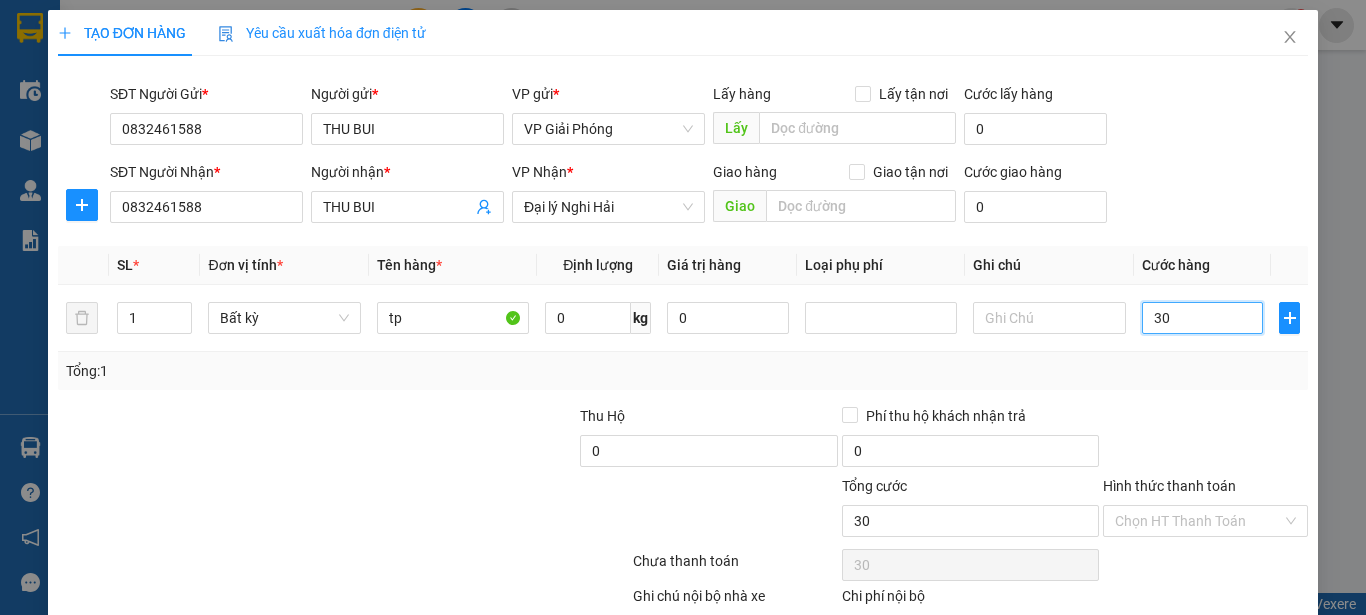 type on "300" 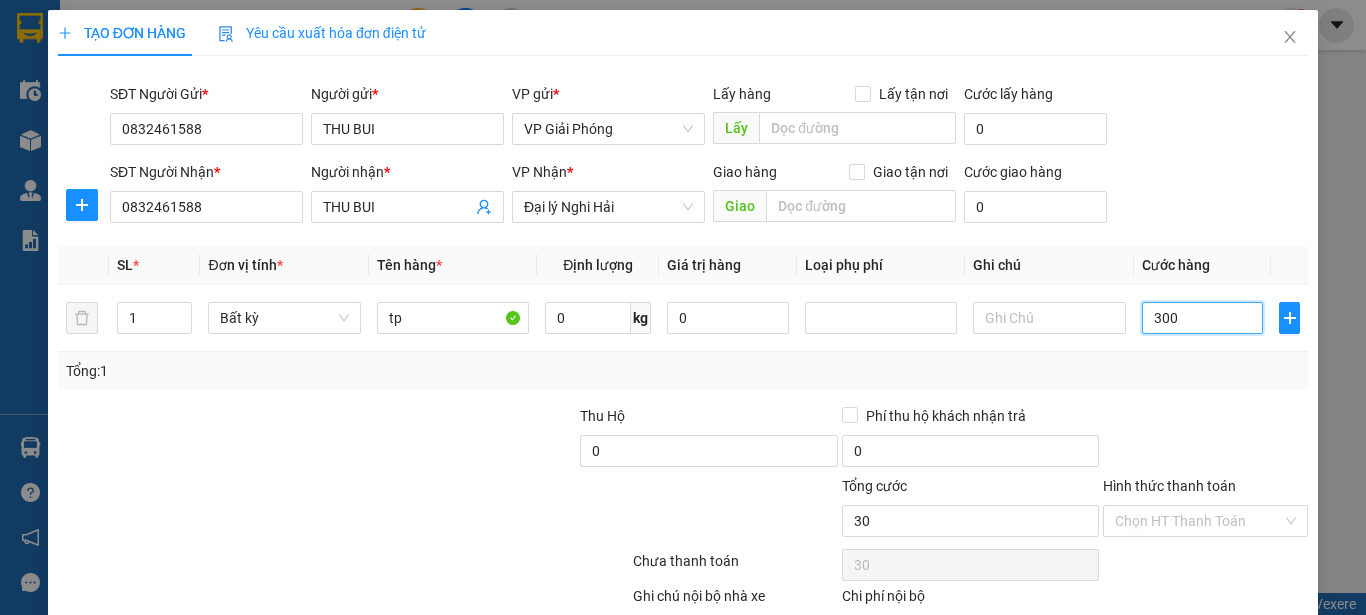 type on "300" 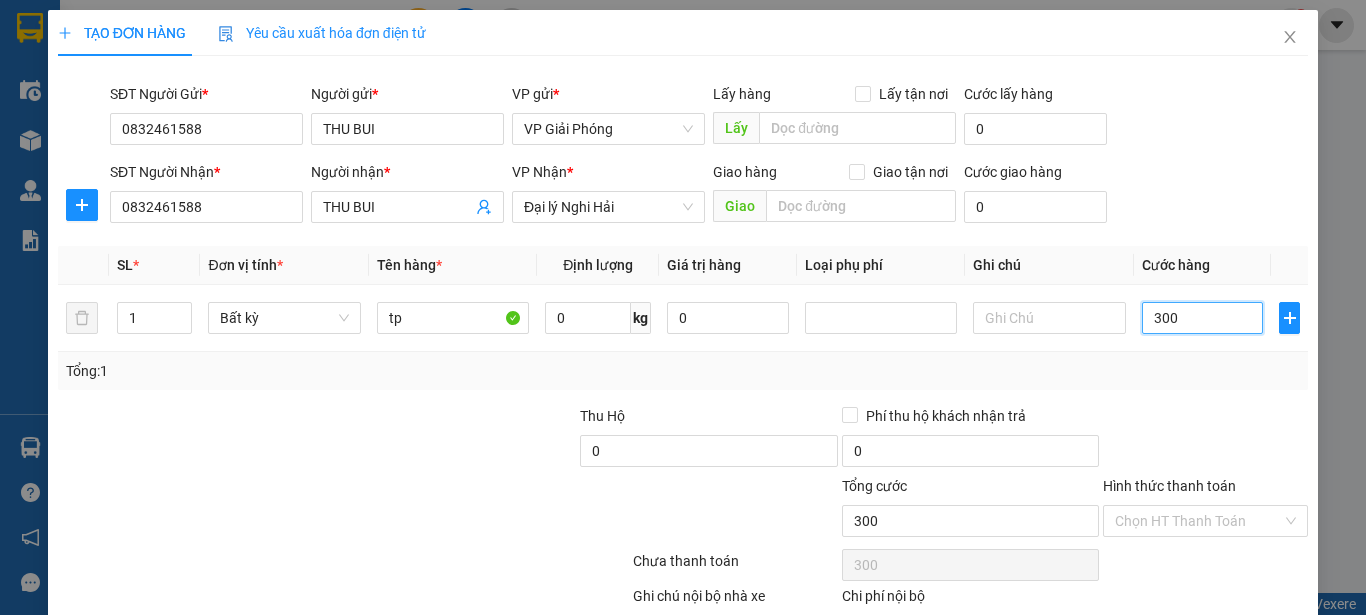 type on "3.000" 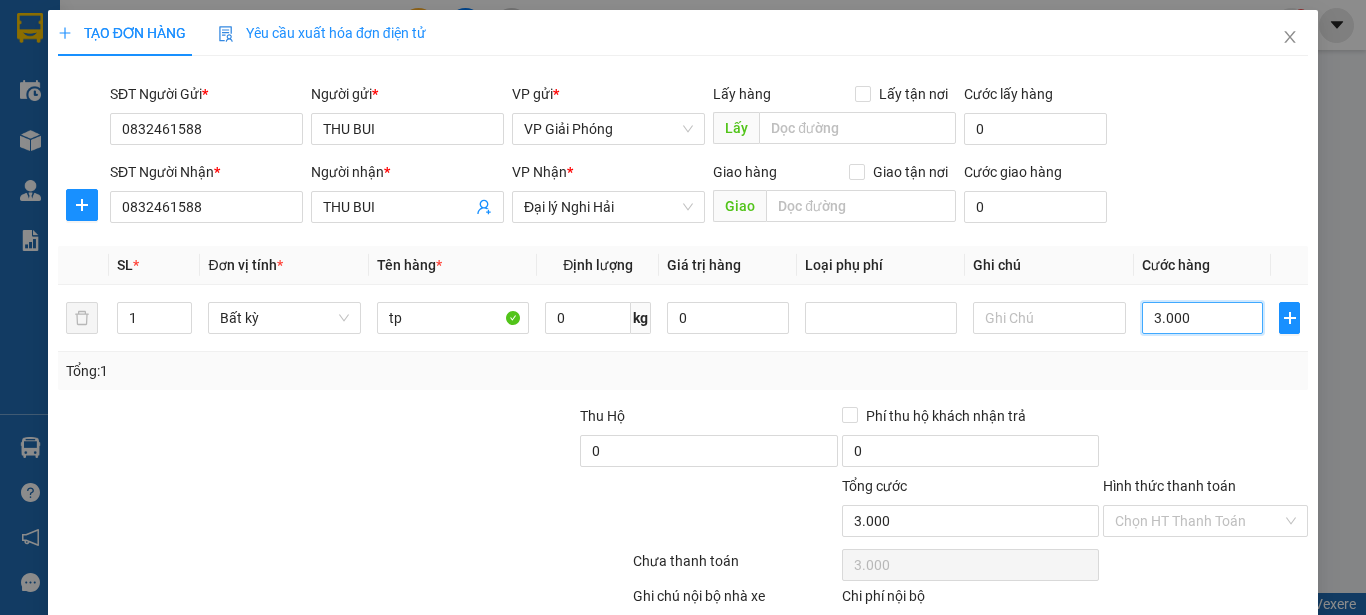 type on "30.000" 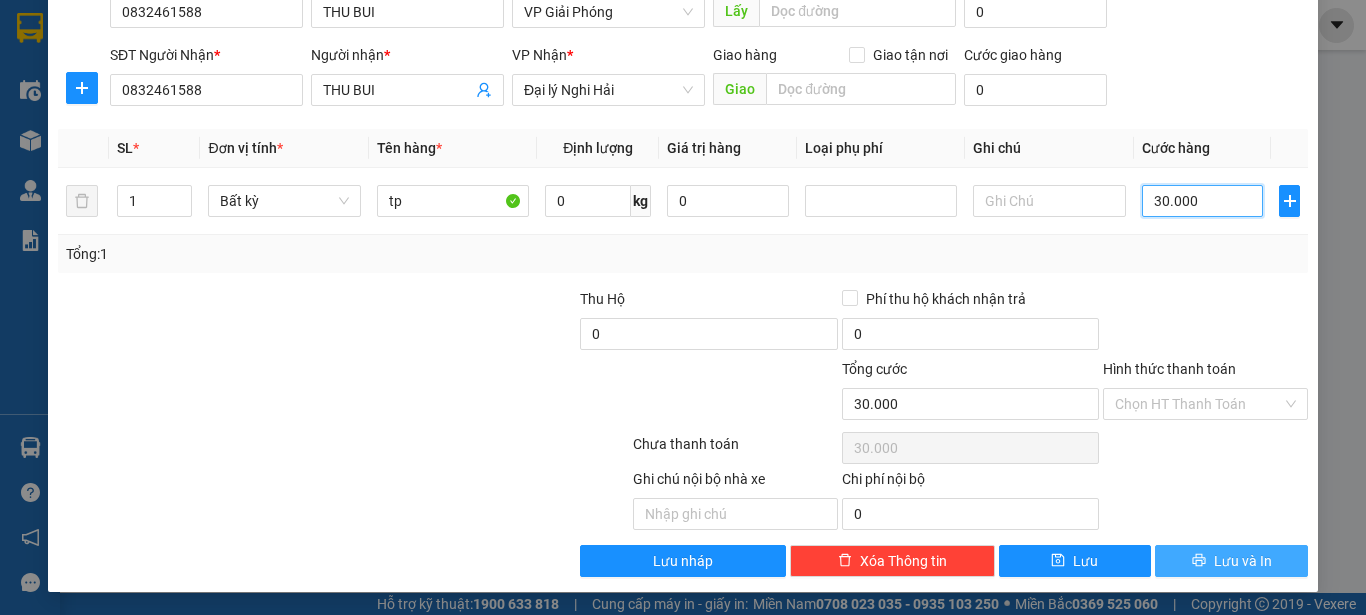 scroll, scrollTop: 118, scrollLeft: 0, axis: vertical 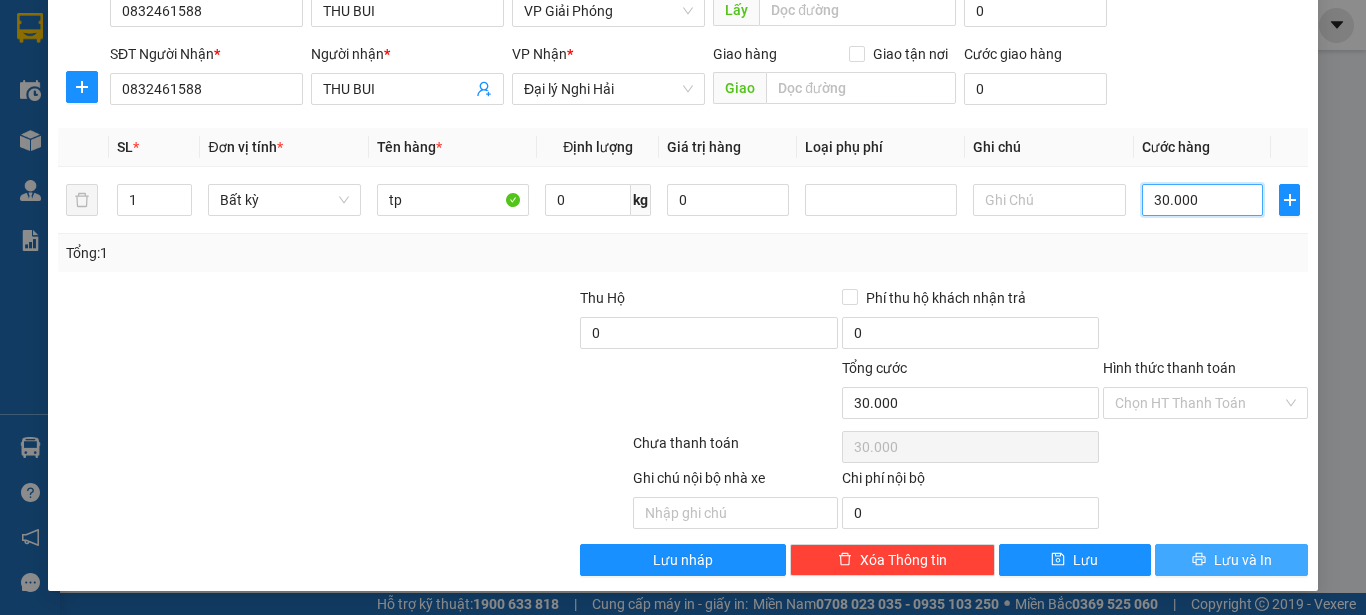 type on "30.000" 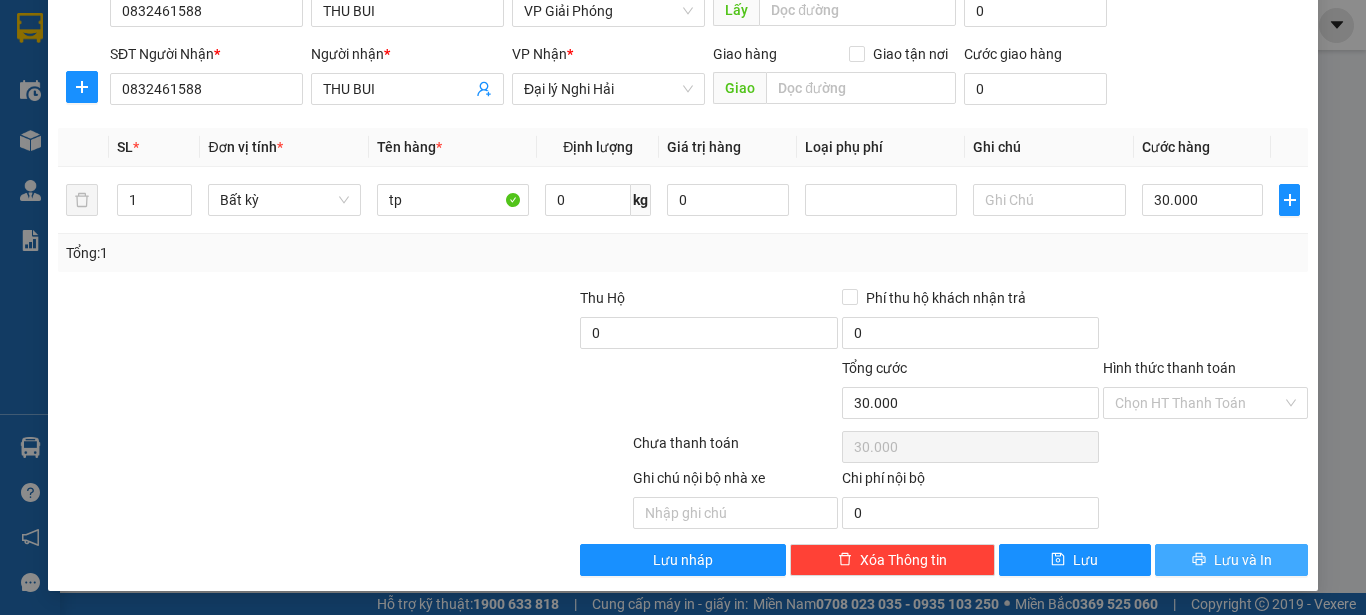 click on "Lưu và In" at bounding box center [1231, 560] 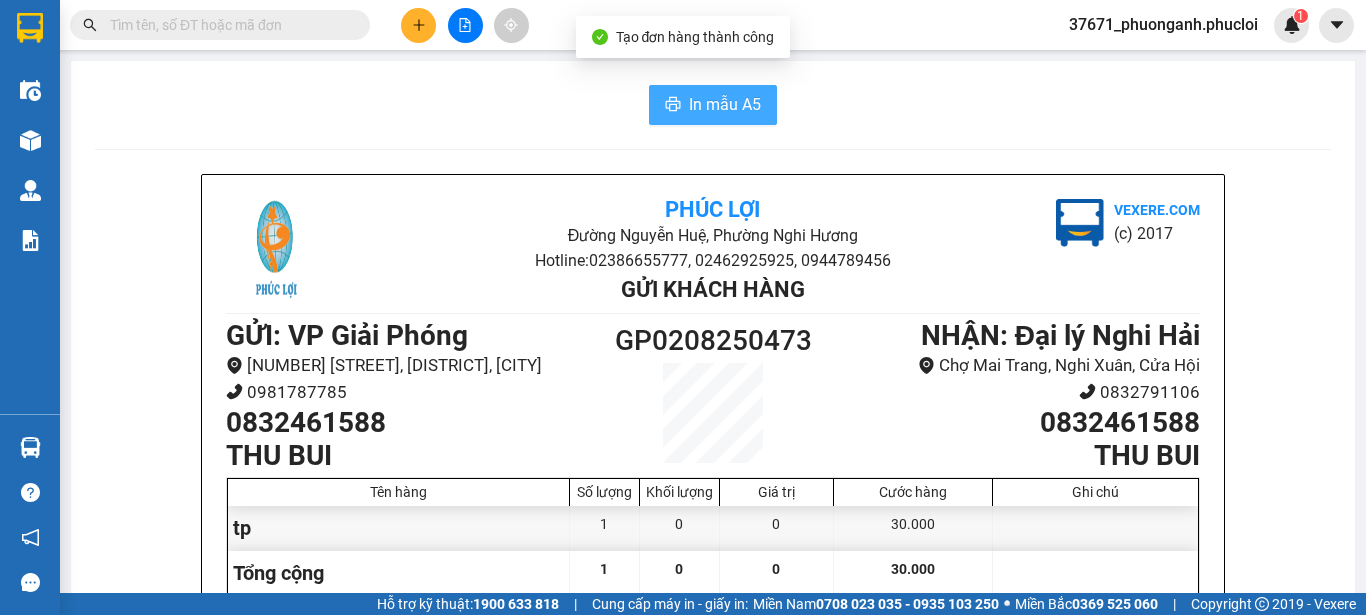 drag, startPoint x: 761, startPoint y: 94, endPoint x: 1136, endPoint y: 456, distance: 521.21875 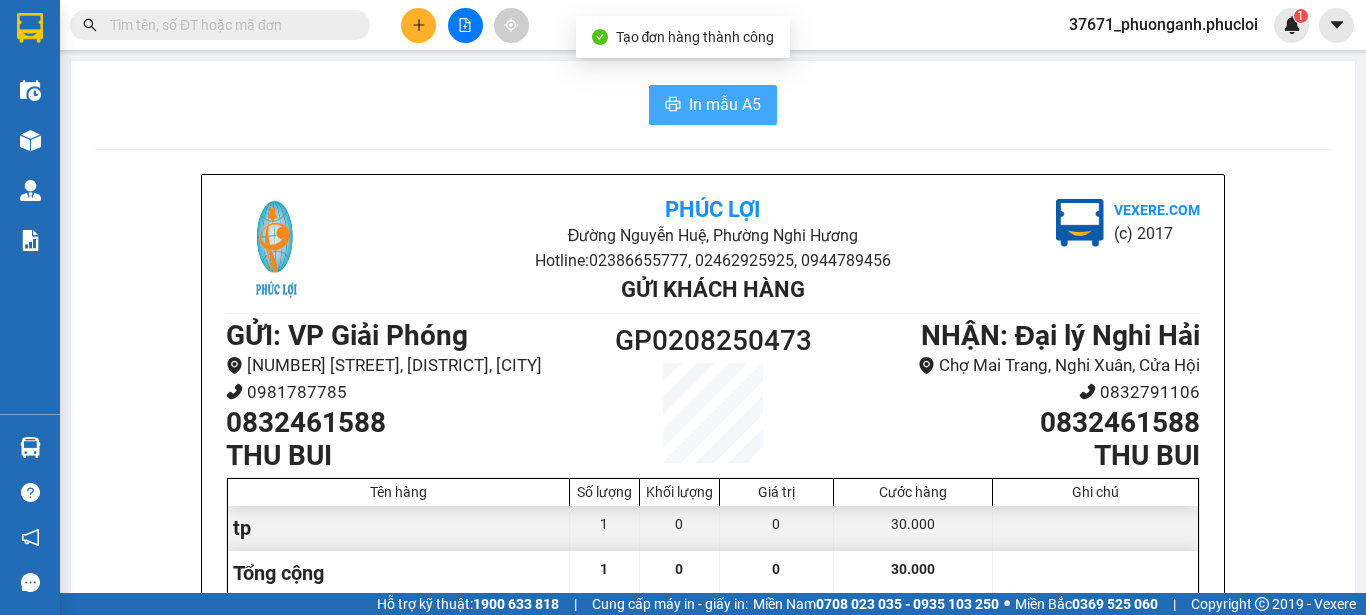 scroll, scrollTop: 0, scrollLeft: 0, axis: both 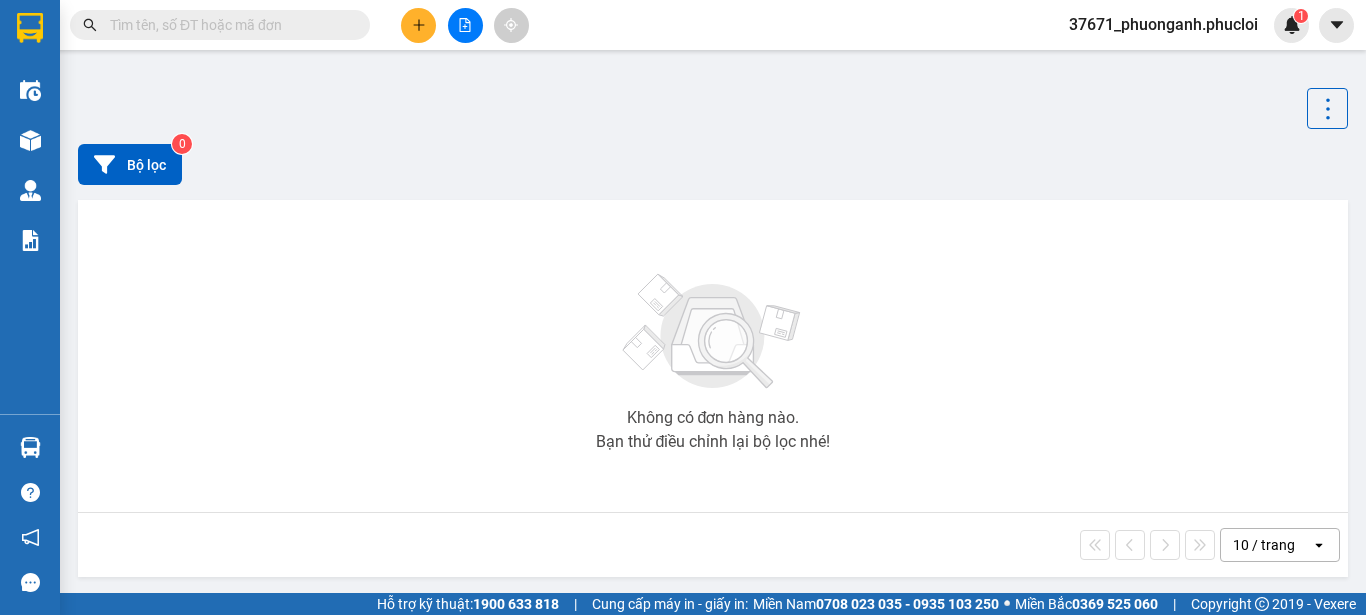 click on "Kết quả tìm kiếm ( 0 )  Bộ lọc  No Data 37671_phuonganh.phucloi 1" at bounding box center [683, 25] 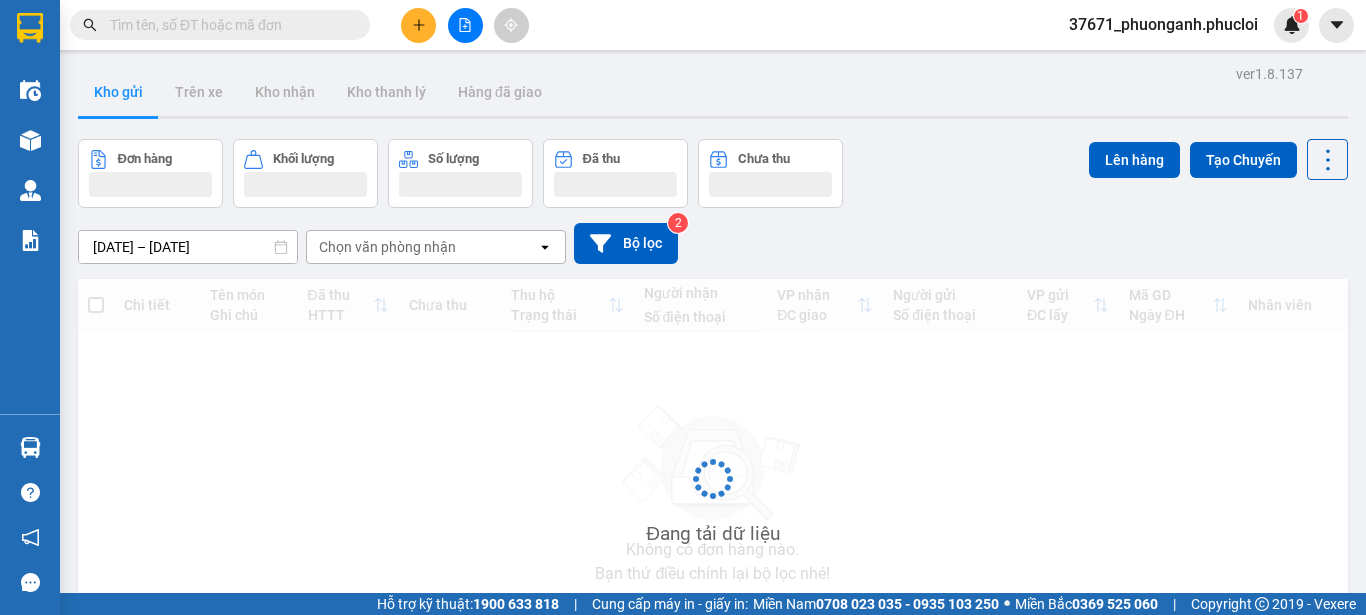 click at bounding box center [228, 25] 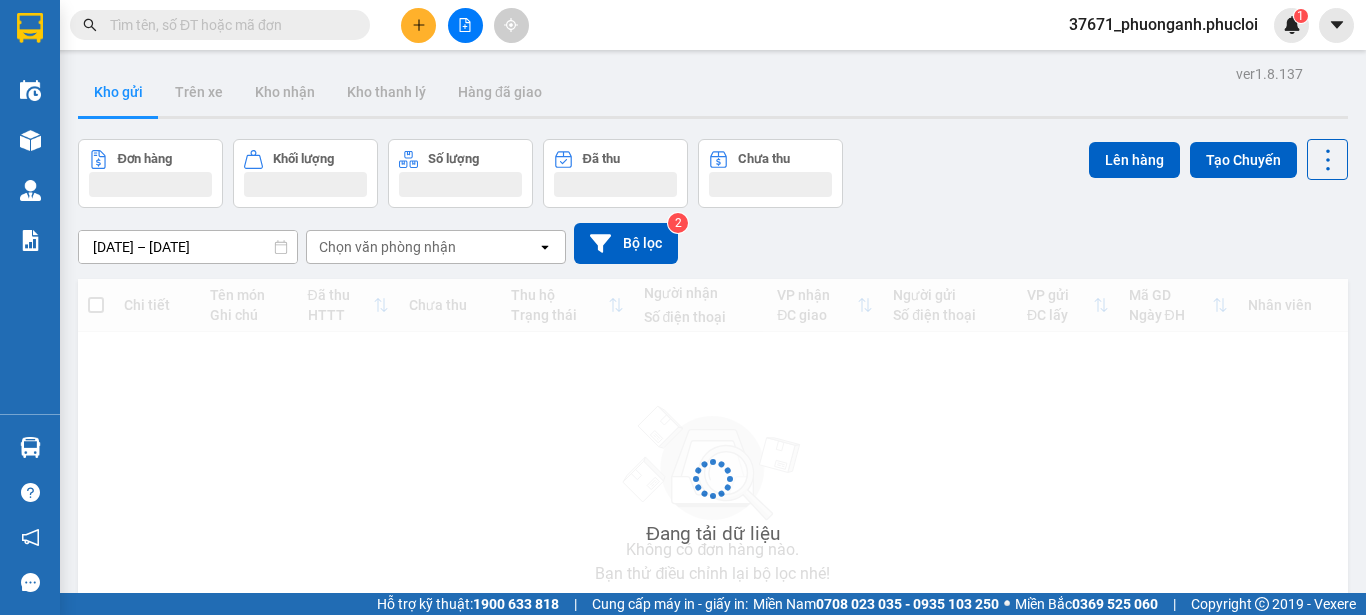 paste on "0916894789" 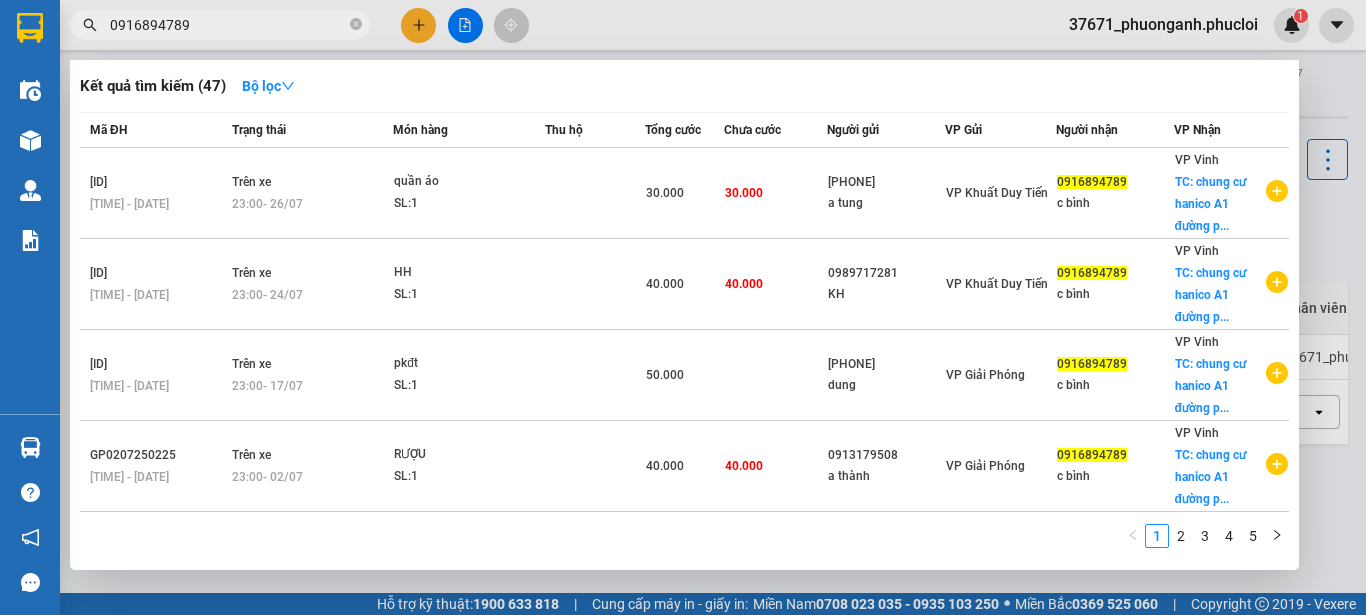 type on "0916894789" 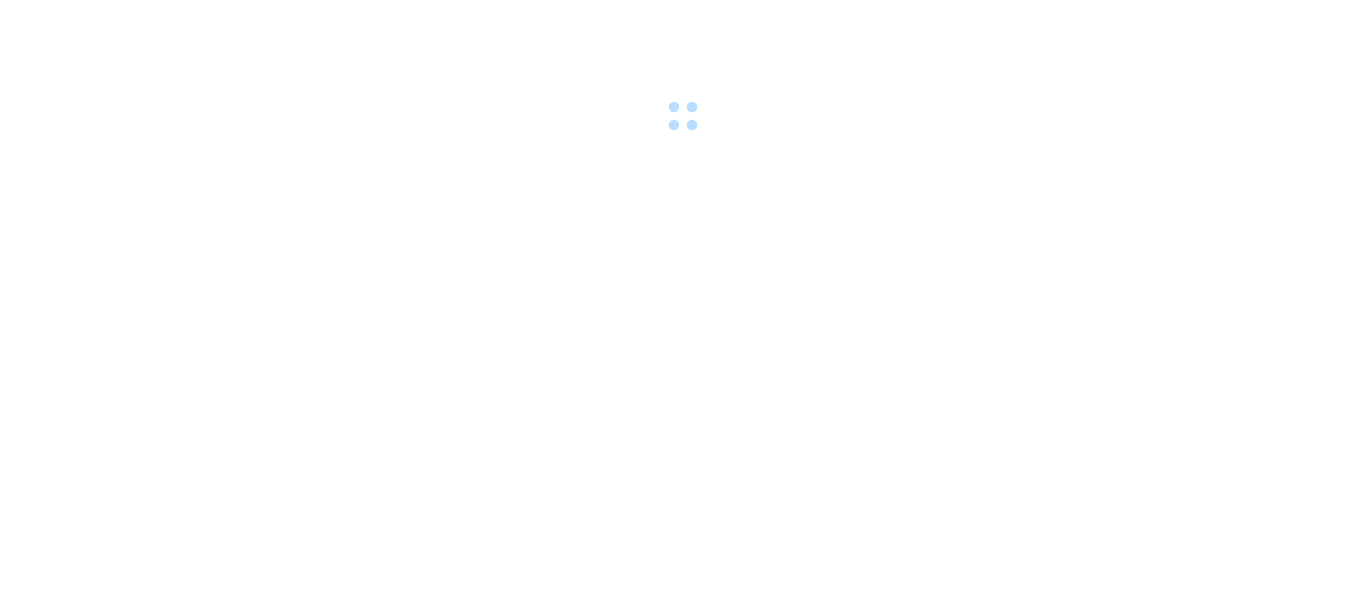 scroll, scrollTop: 0, scrollLeft: 0, axis: both 